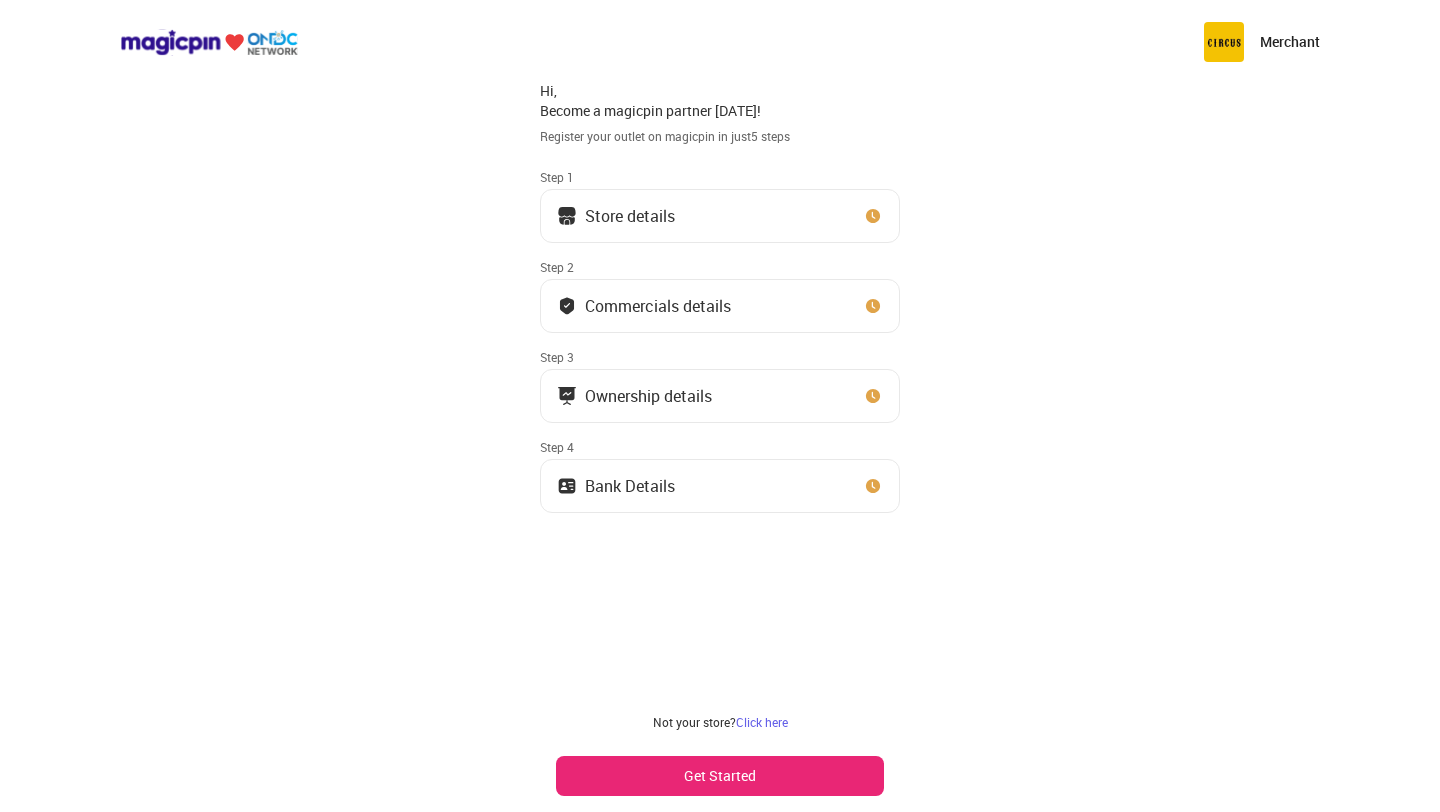 scroll, scrollTop: 0, scrollLeft: 0, axis: both 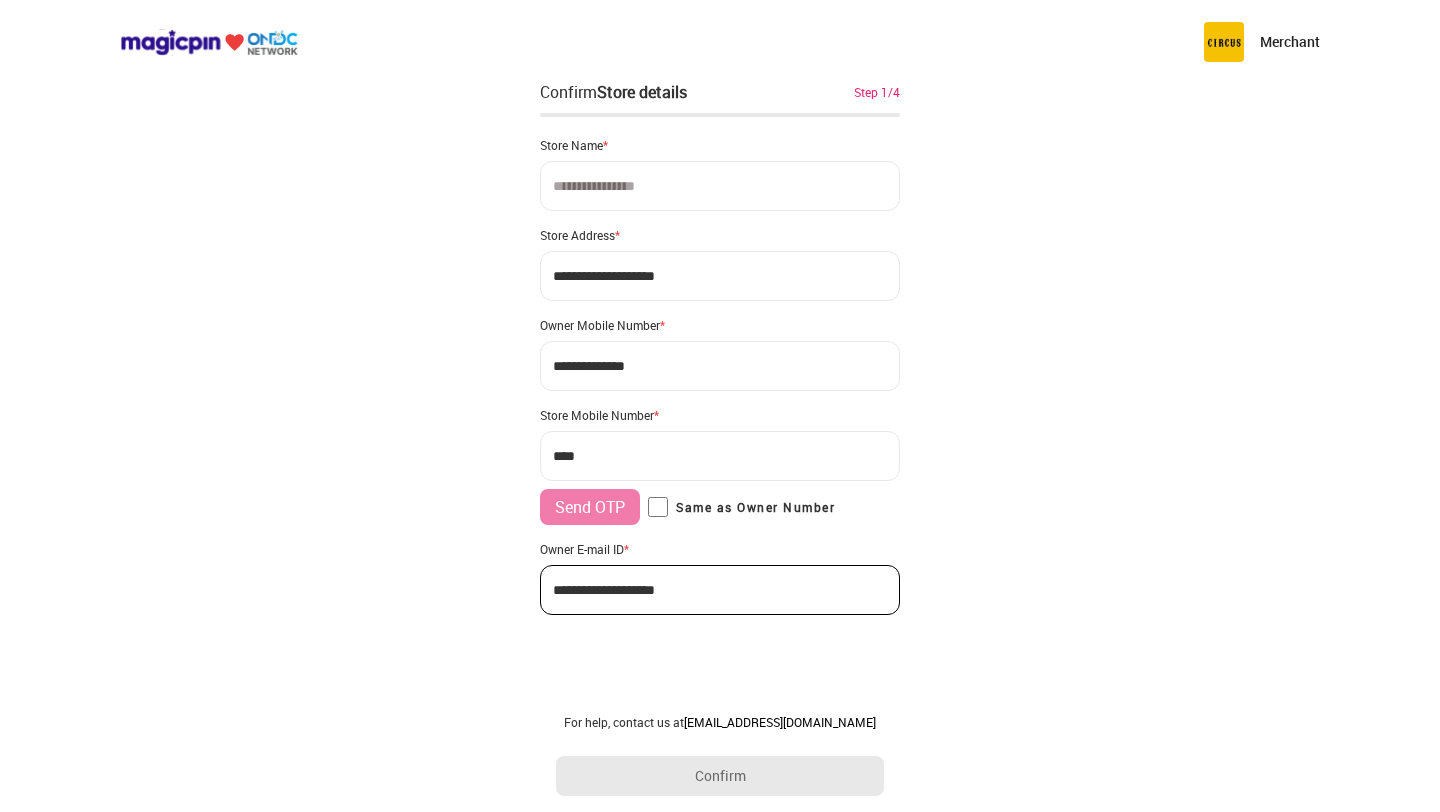 click at bounding box center [720, 186] 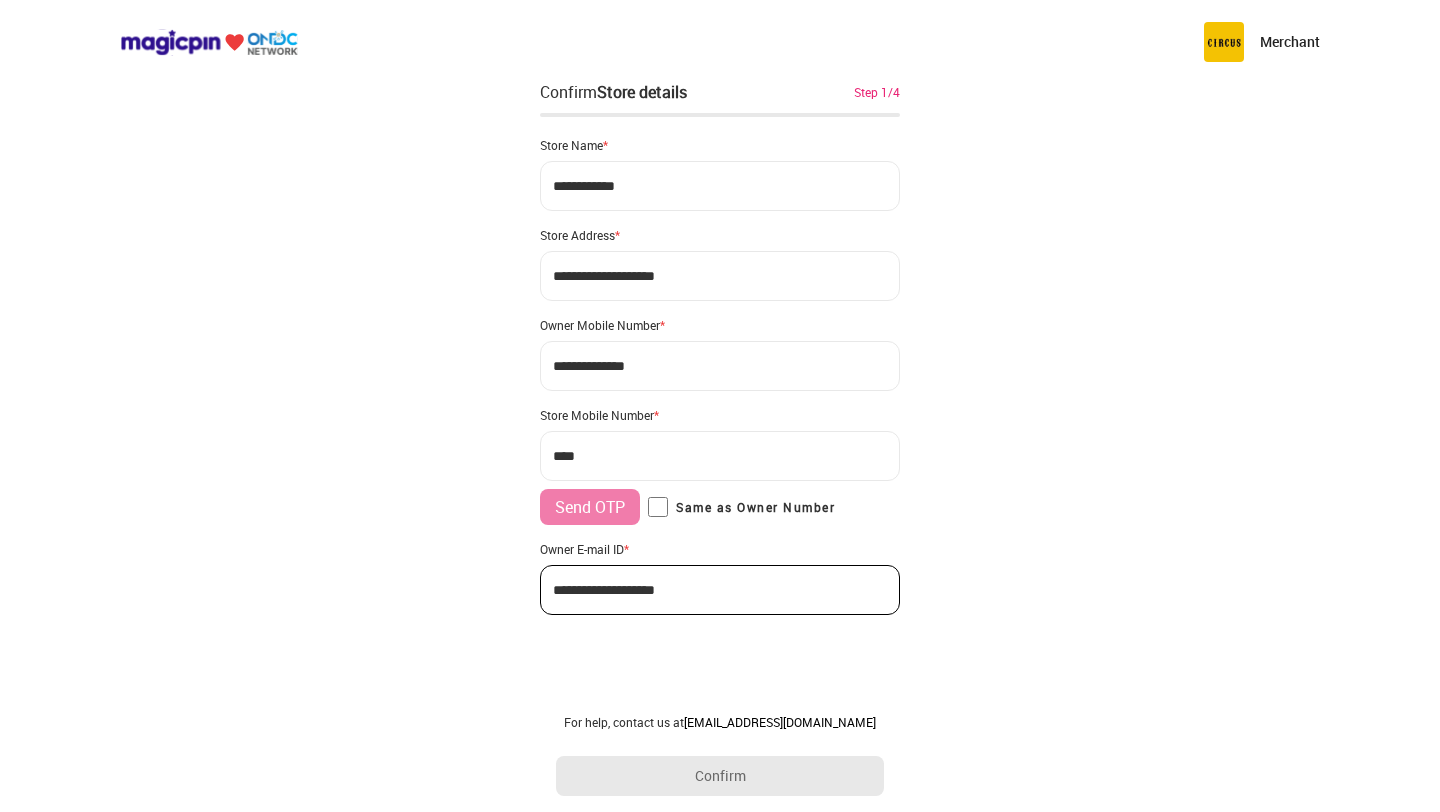 type on "**********" 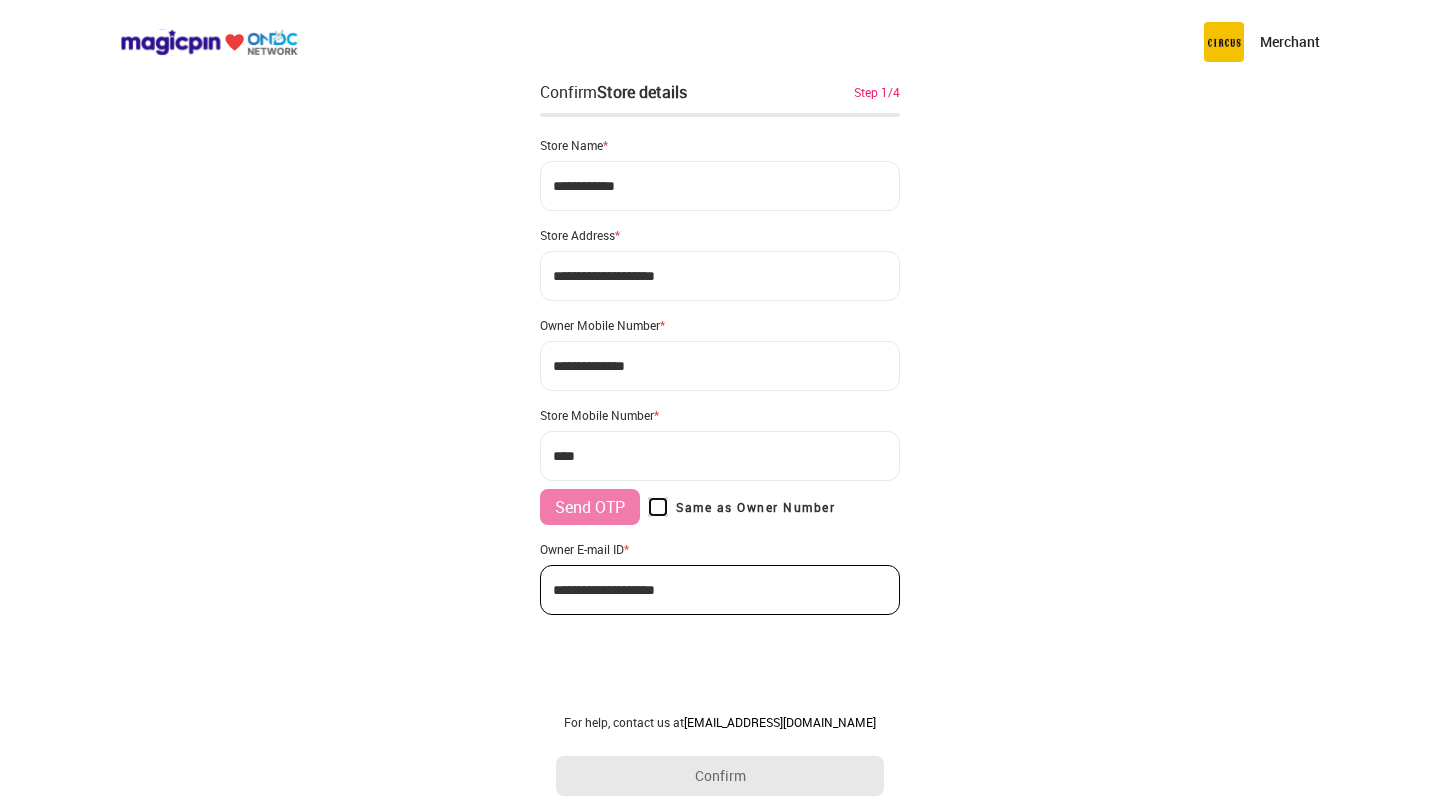type on "**********" 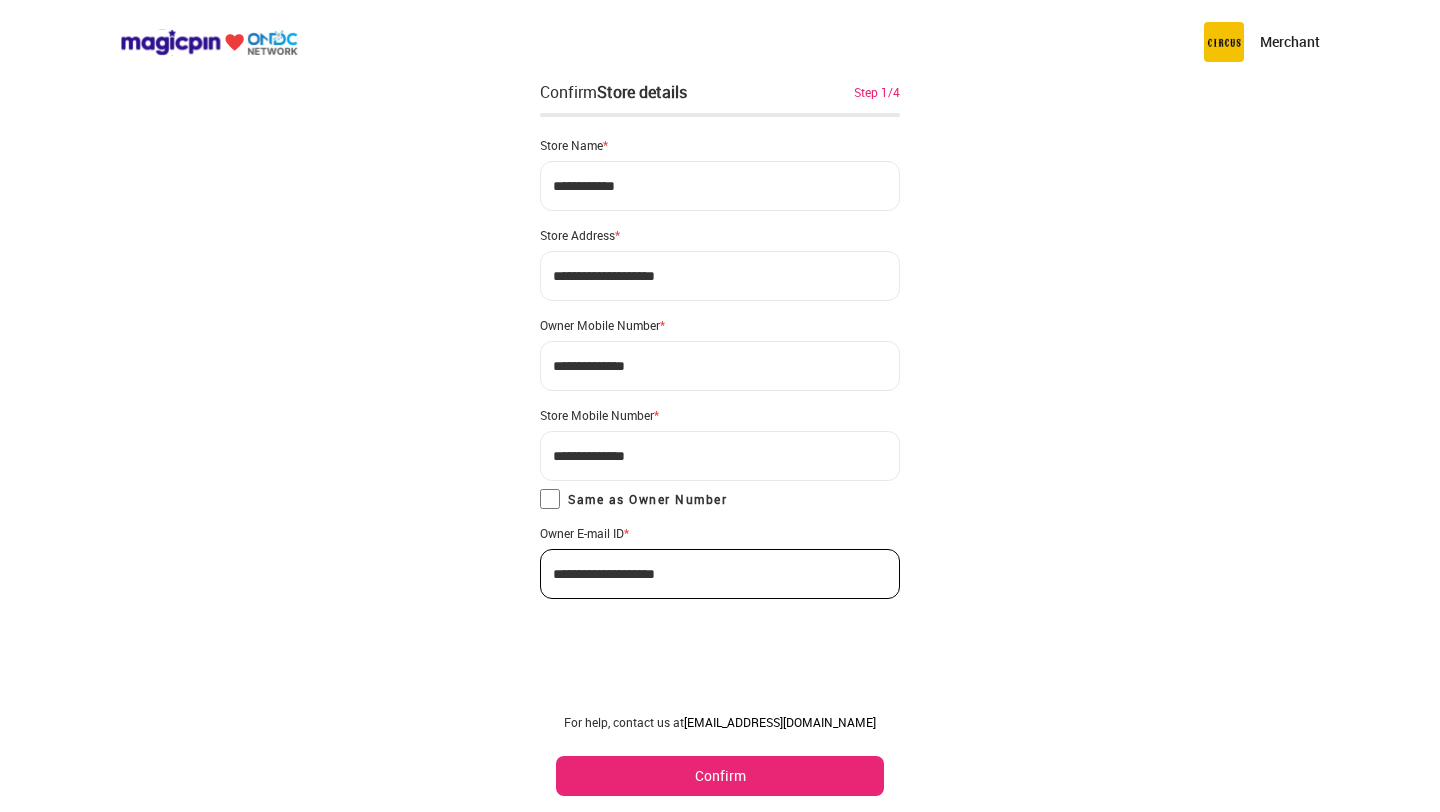 click on "Confirm" at bounding box center (720, 776) 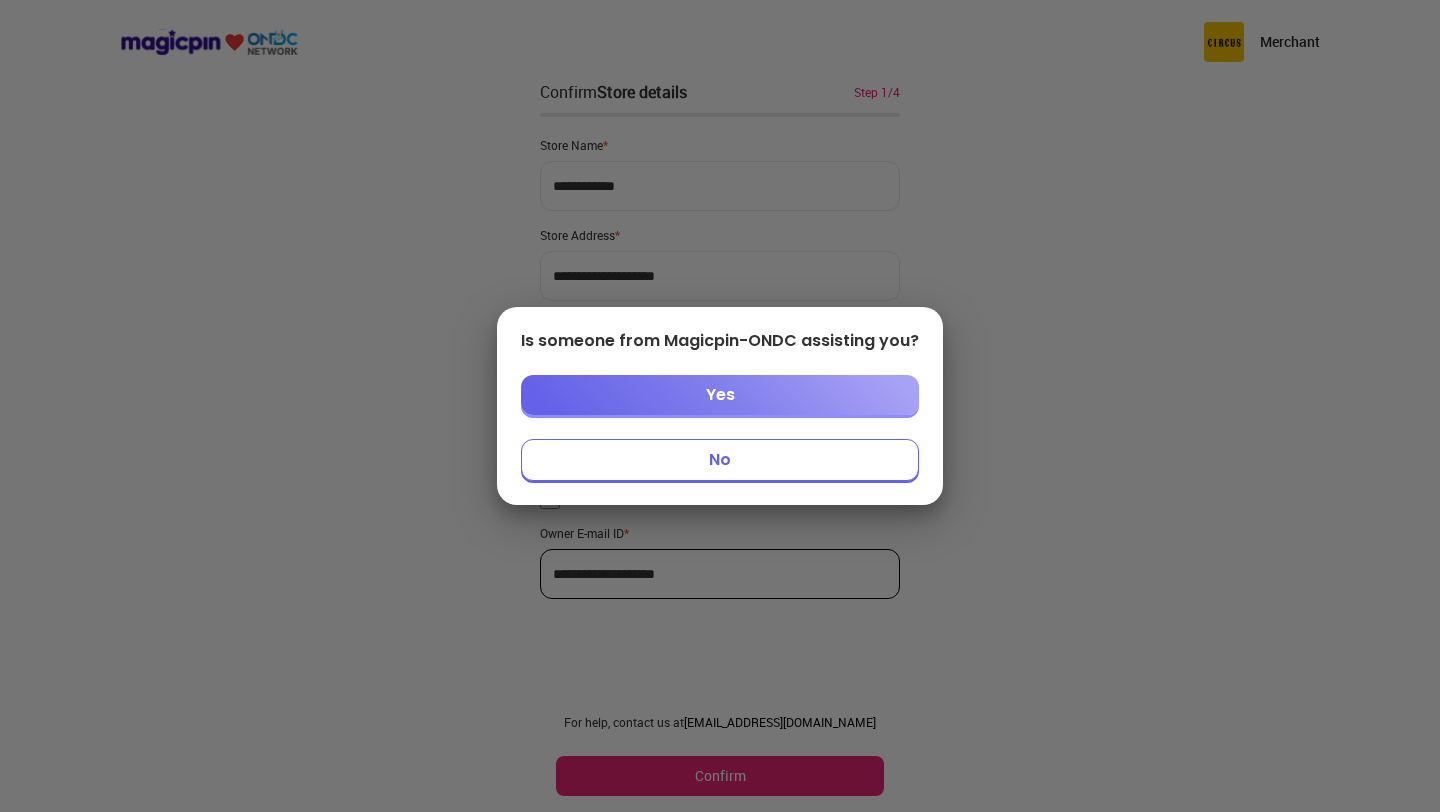 click on "No" at bounding box center (720, 460) 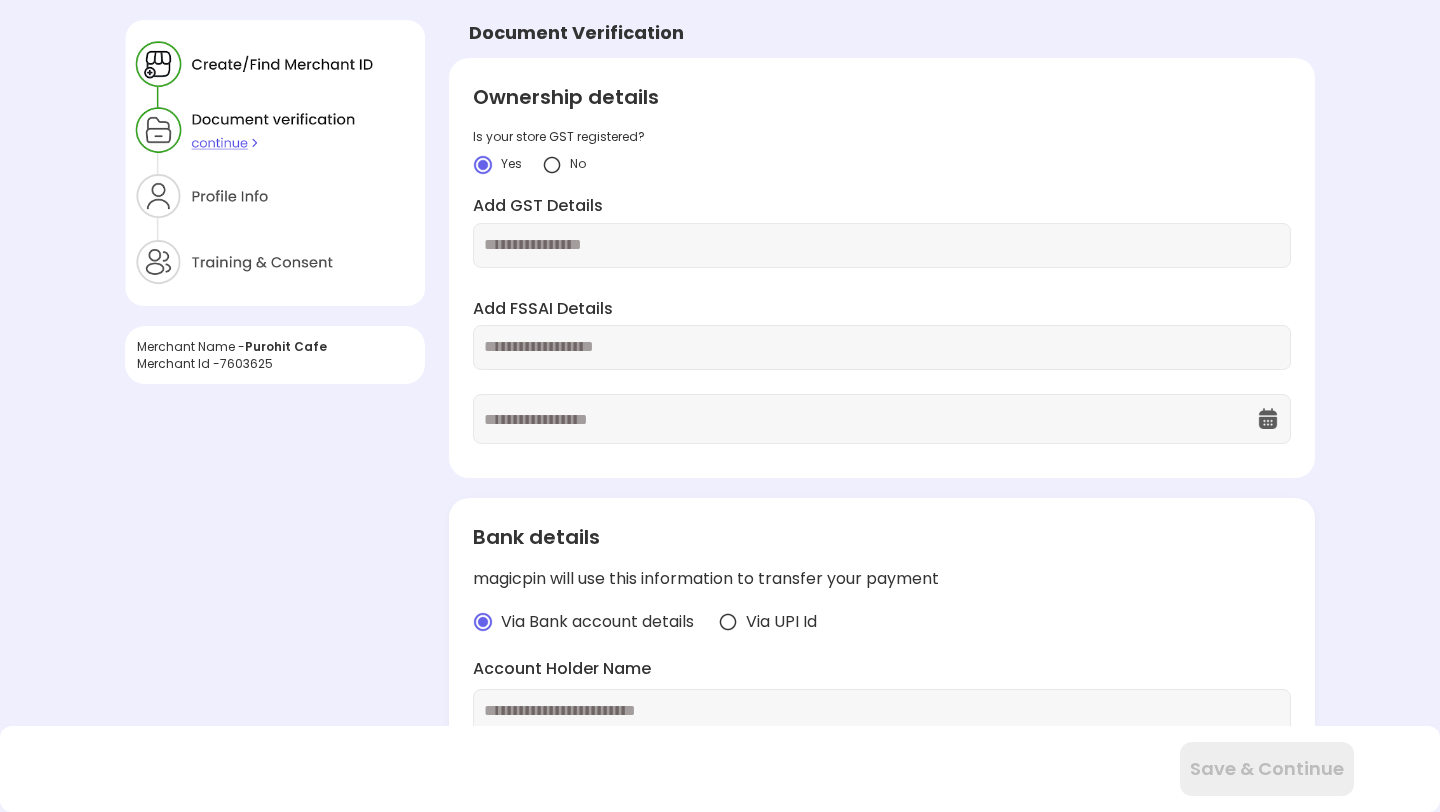 click at bounding box center [552, 165] 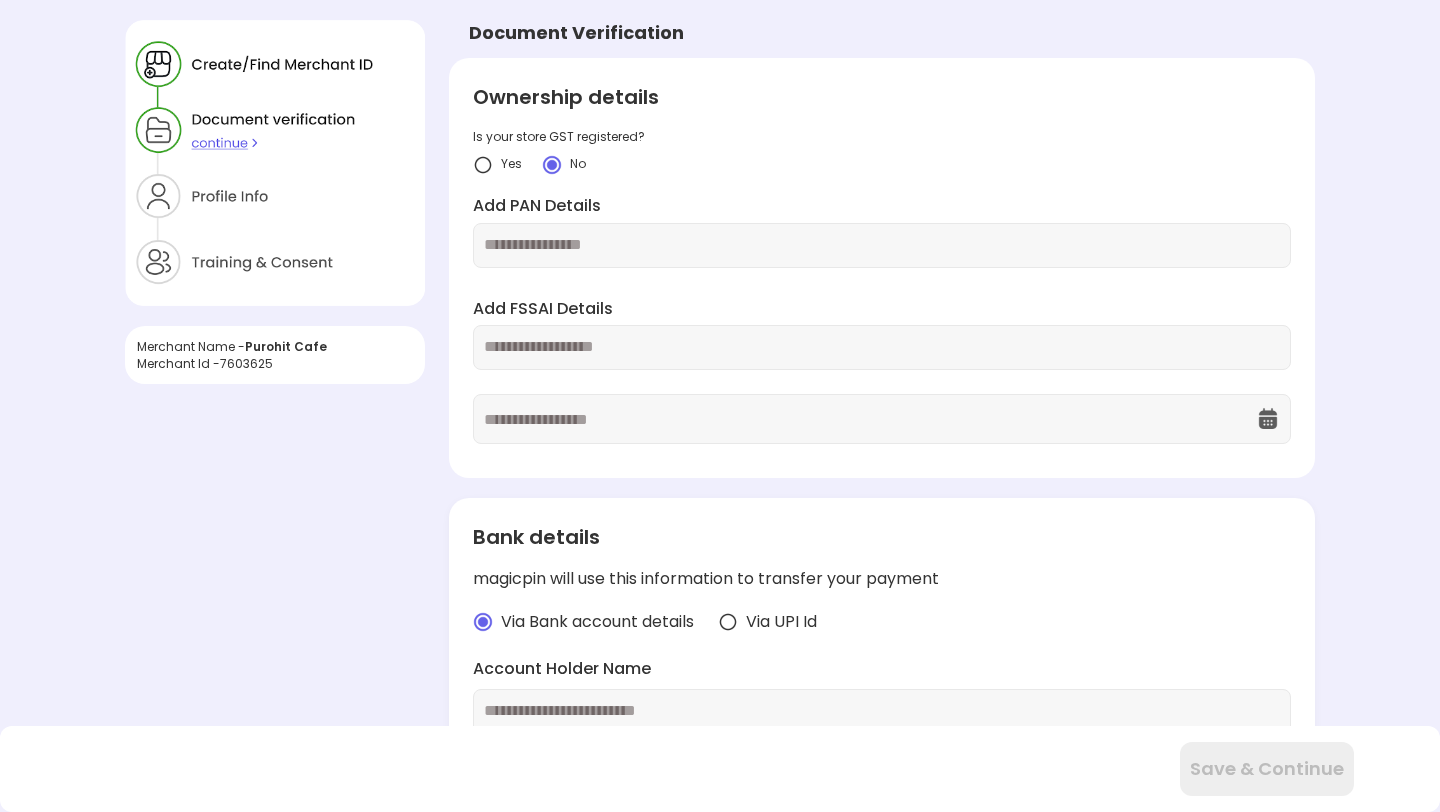 click on "Ownership details Is your store GST registered? Yes No Add PAN Details Add FSSAI Details" at bounding box center [882, 268] 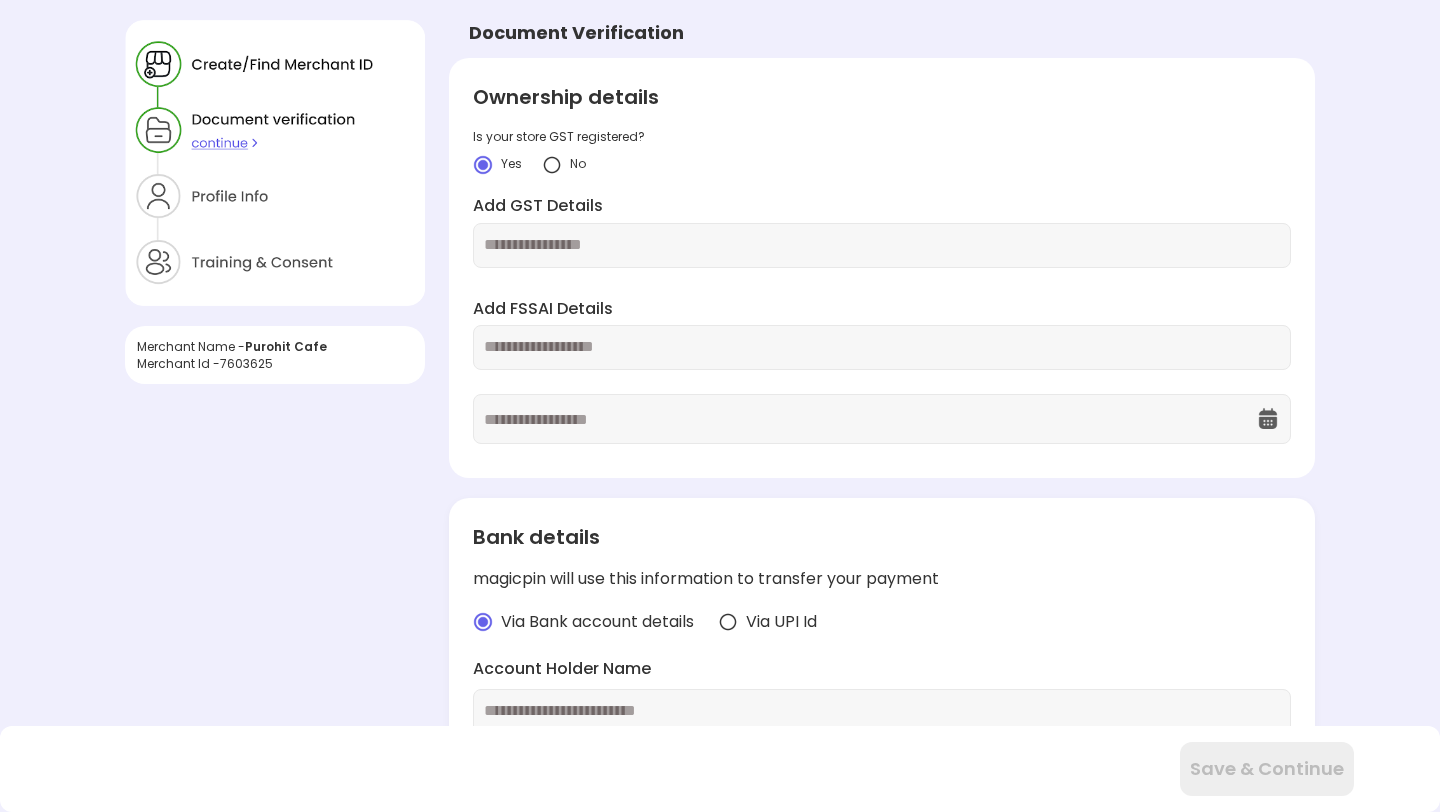 click on "Add GST Details" at bounding box center [882, 231] 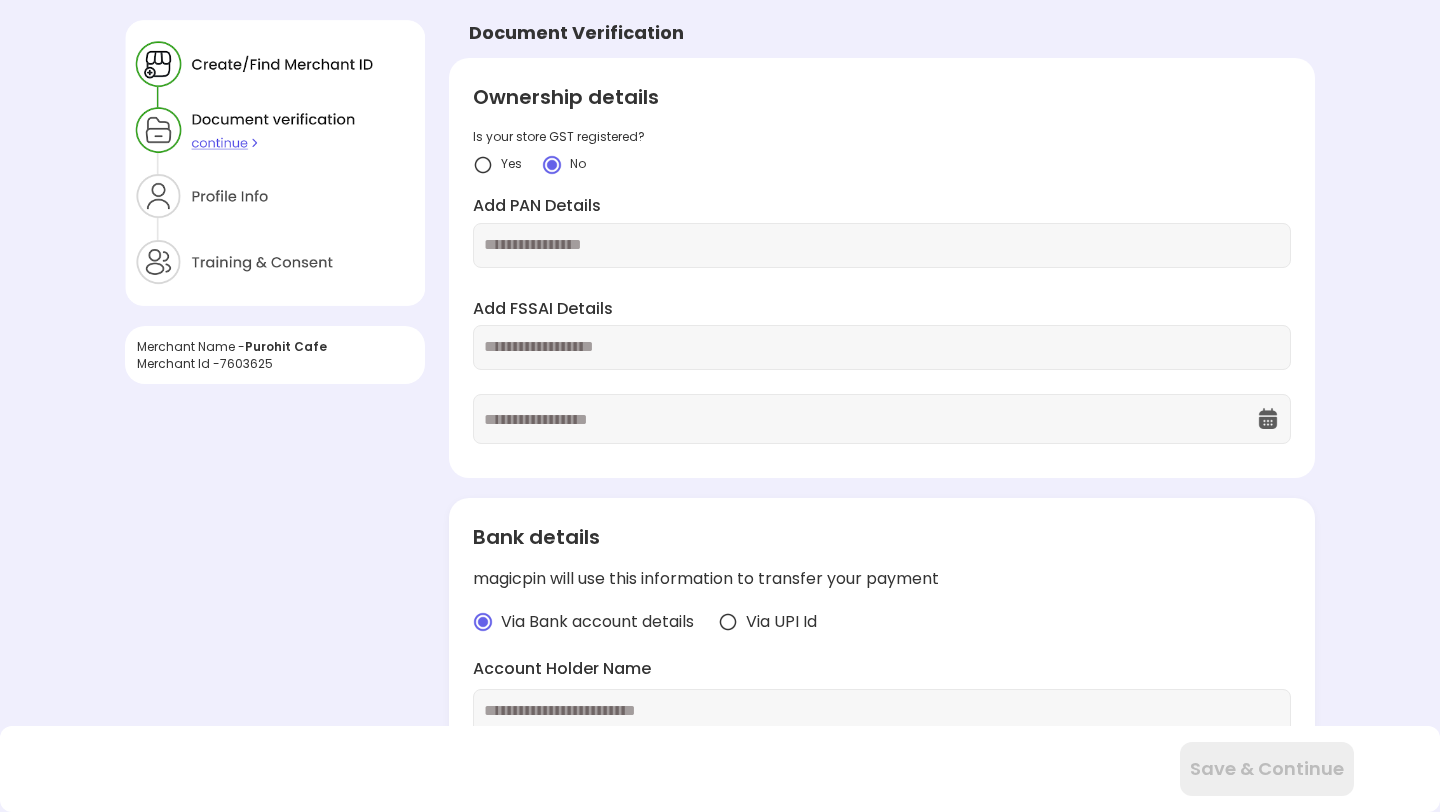 click at bounding box center [882, 245] 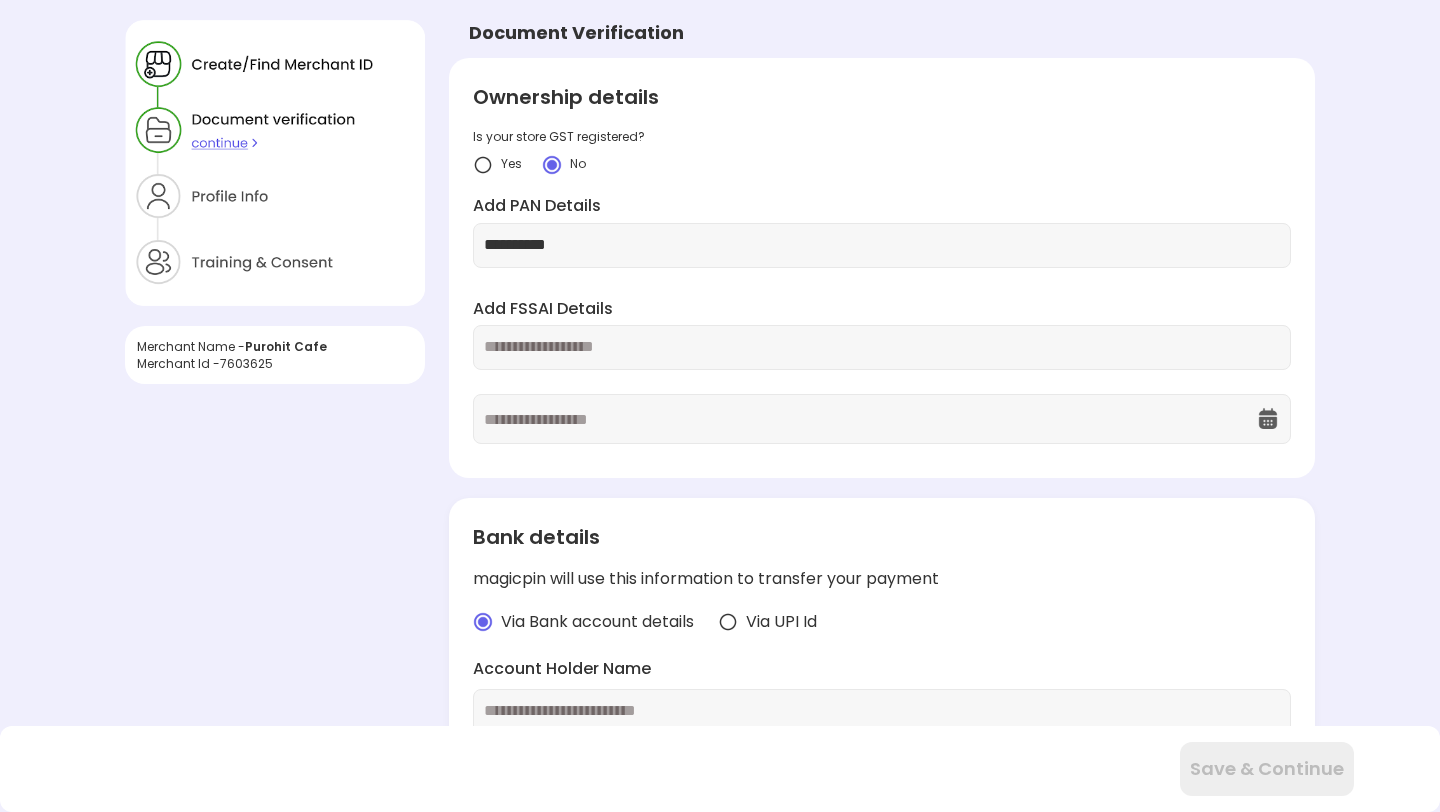 type on "**********" 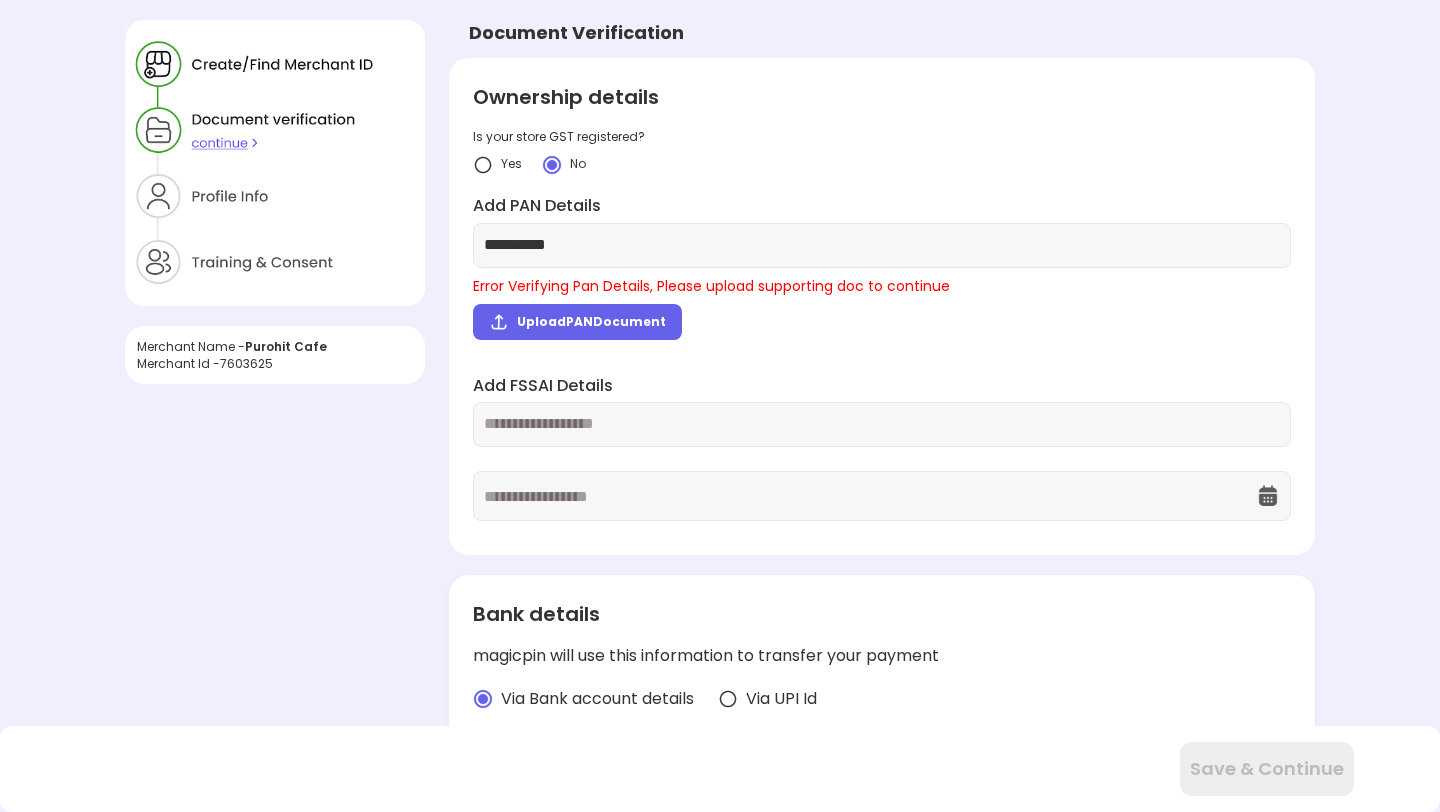 click on "**********" at bounding box center [882, 307] 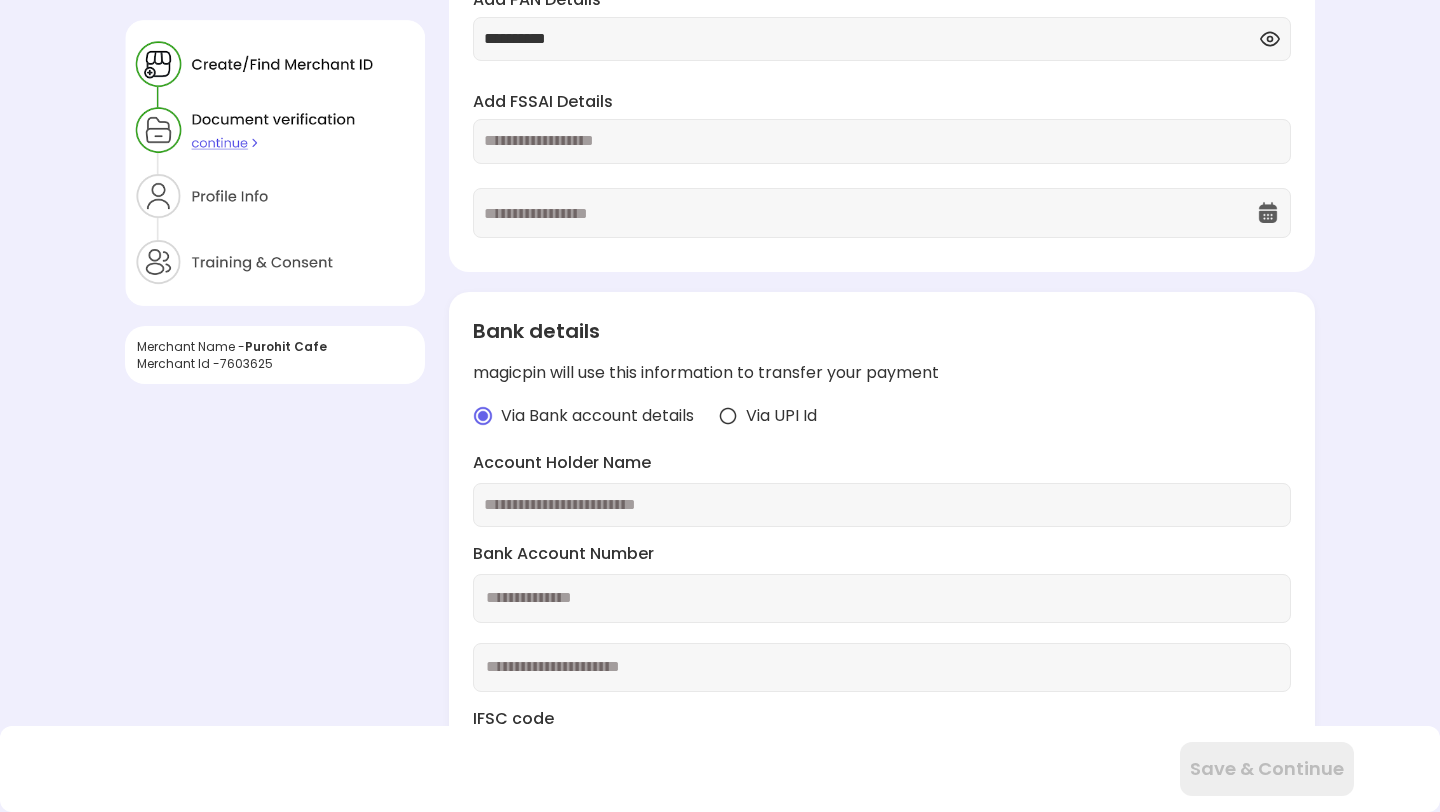 scroll, scrollTop: 344, scrollLeft: 0, axis: vertical 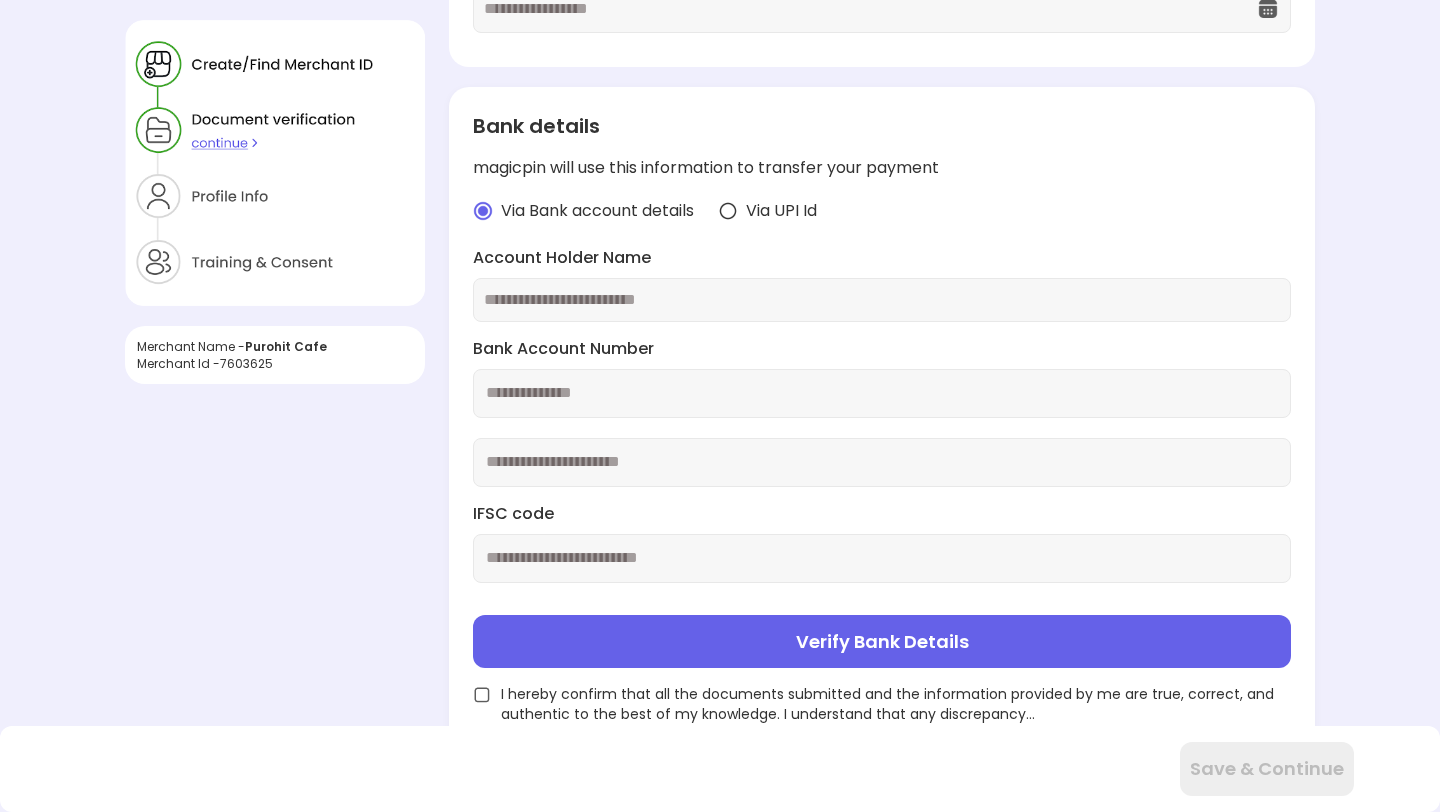click at bounding box center (728, 211) 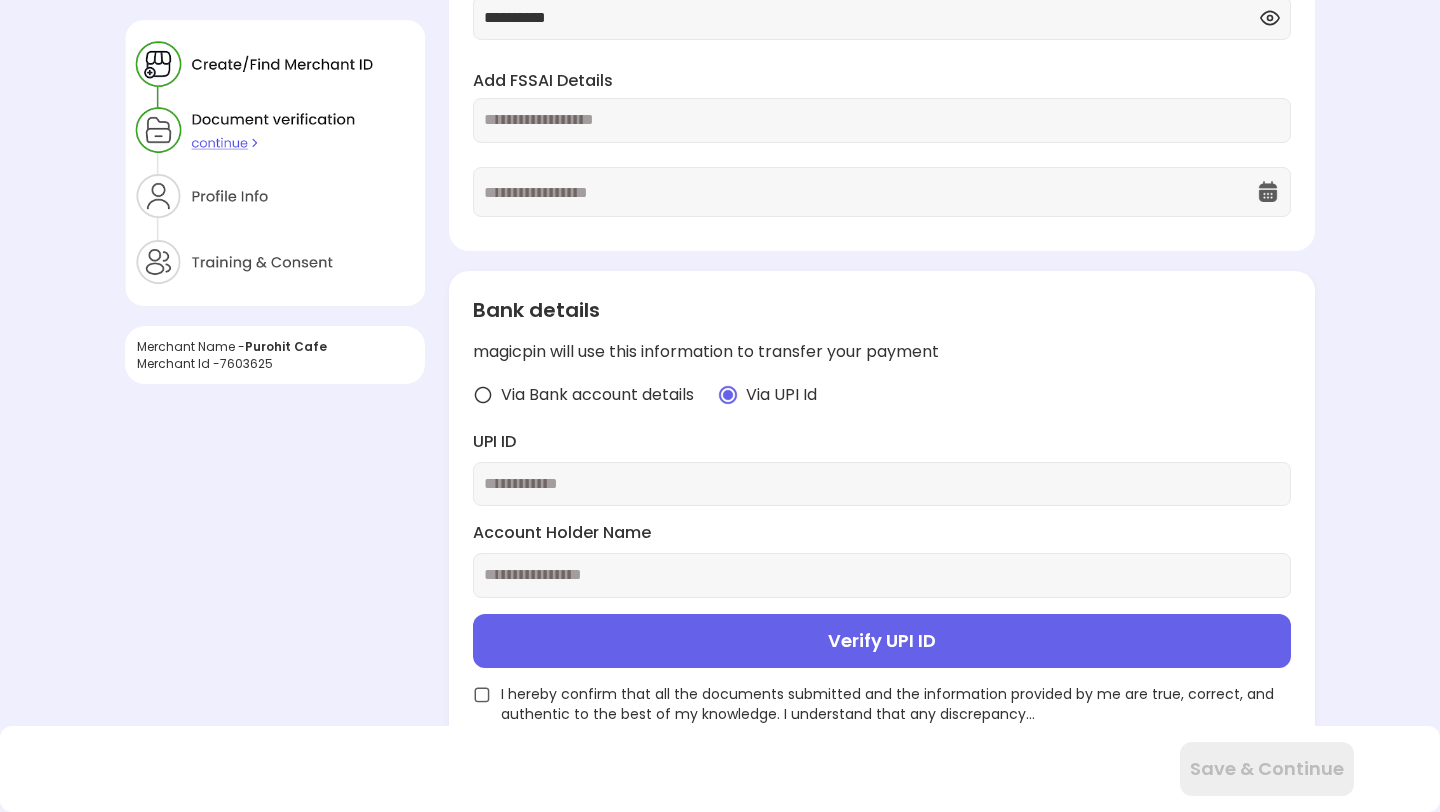 click at bounding box center (482, 695) 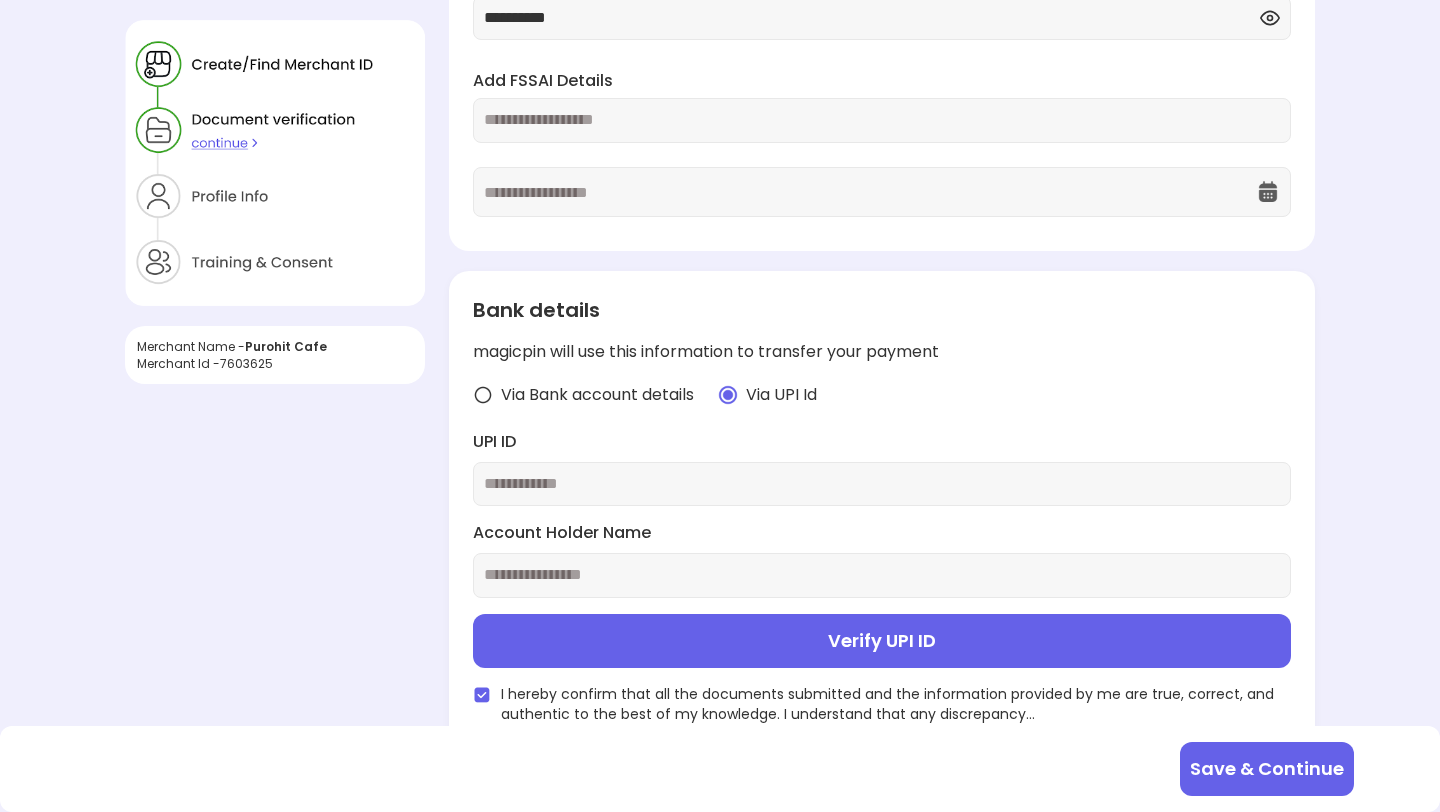 click on "Save & Continue" at bounding box center (1267, 769) 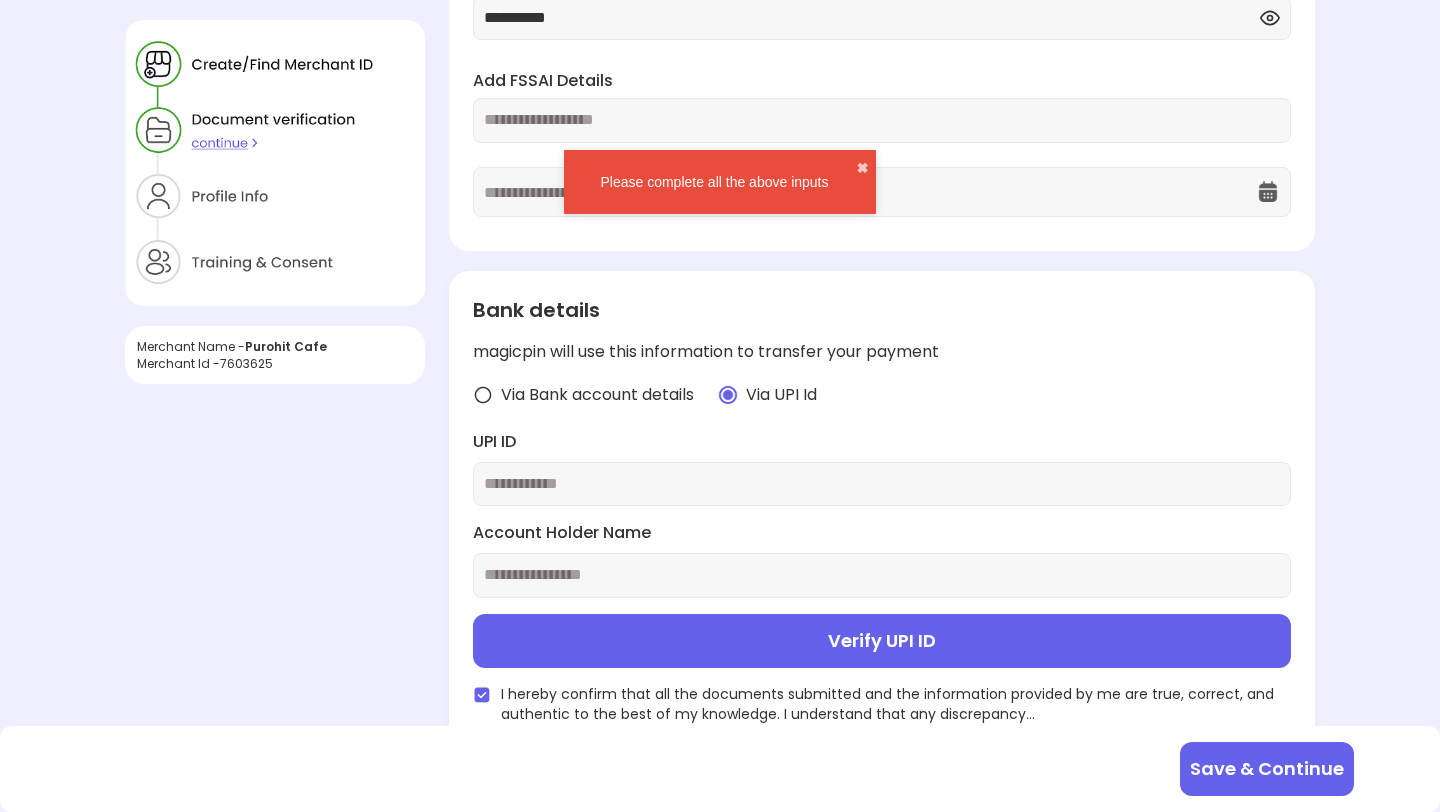click at bounding box center [882, 484] 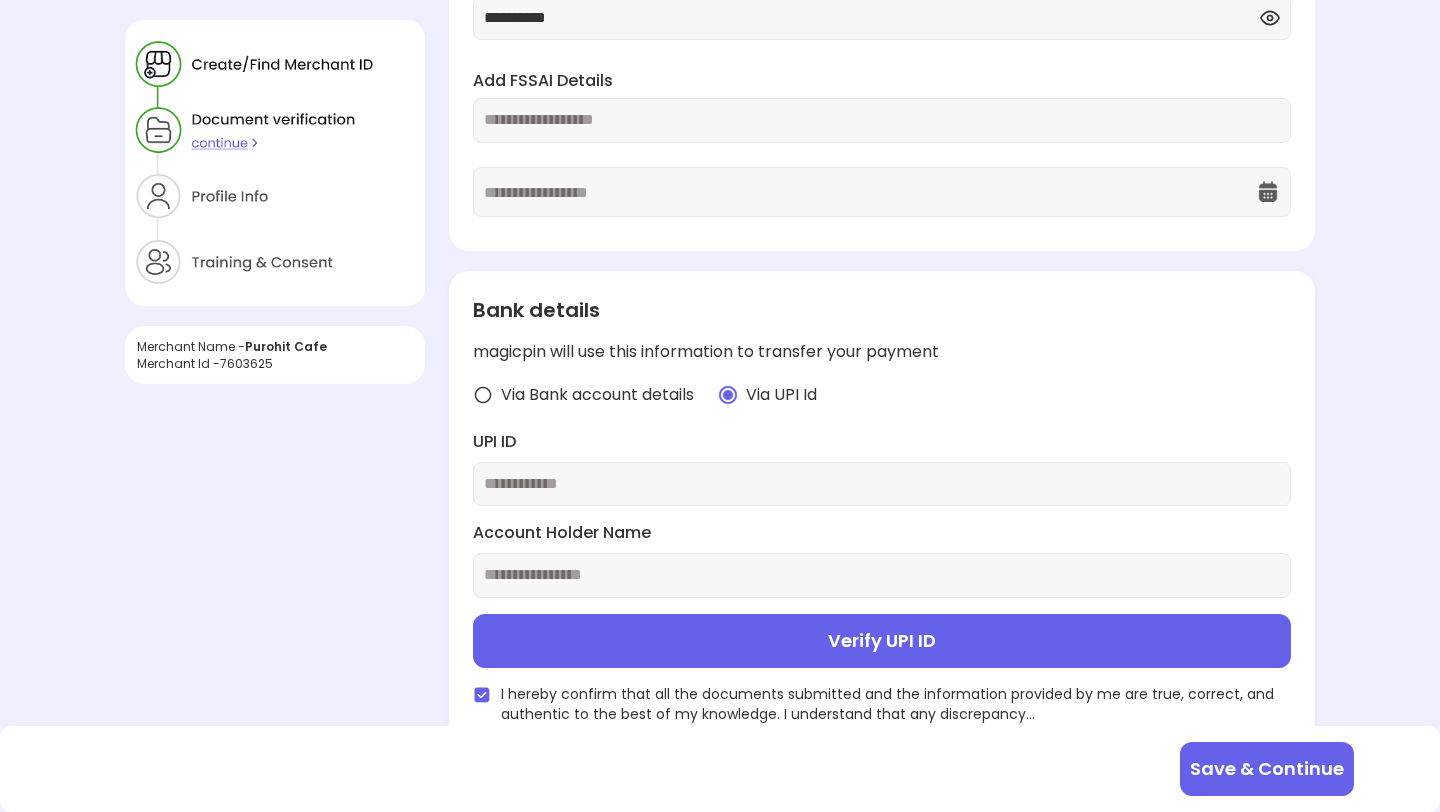 type on "*" 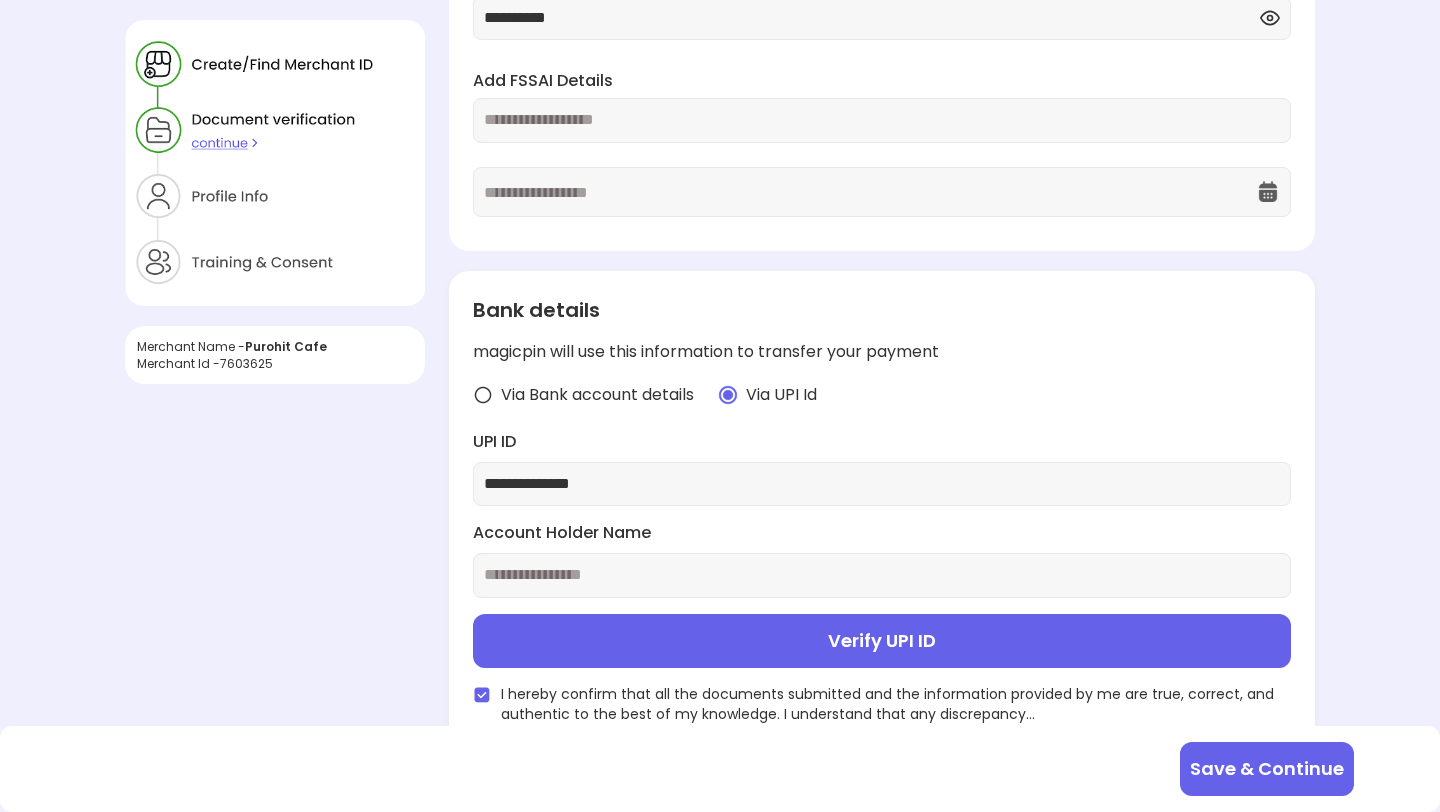 type on "**********" 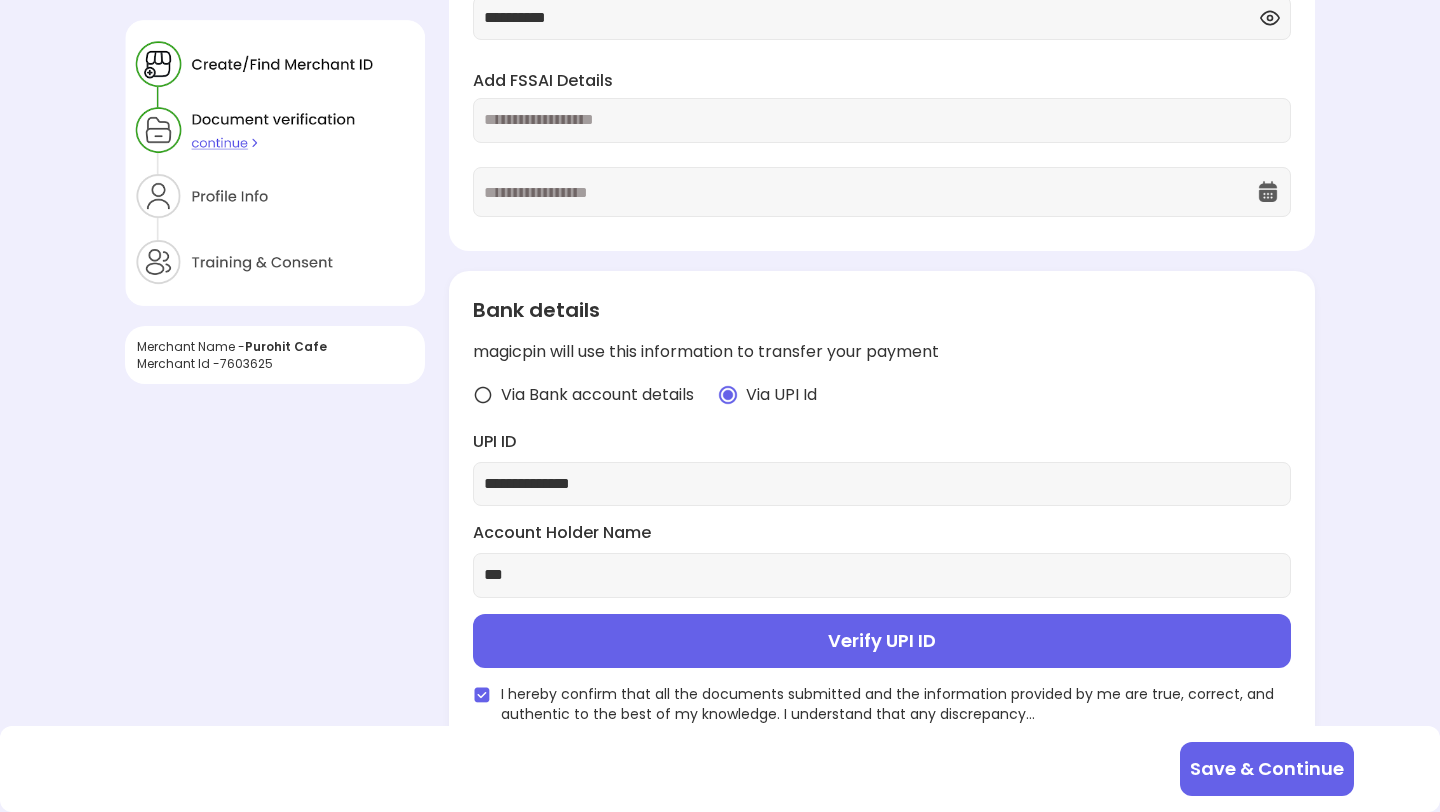 type on "***" 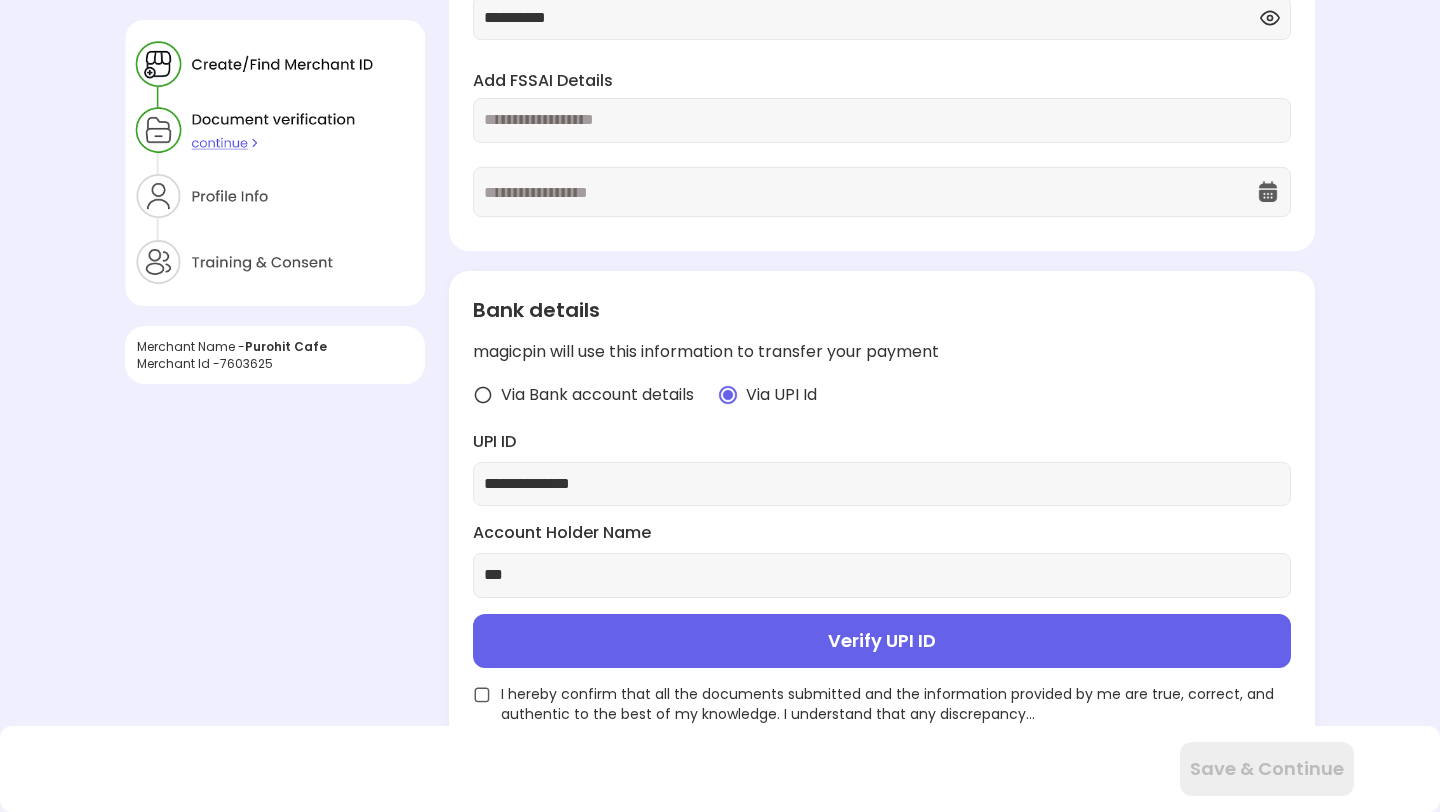 click on "I hereby confirm that all the documents submitted and the information provided by me are true, correct, and authentic to the best of my knowledge. I understand that any discrepancy..." at bounding box center [896, 704] 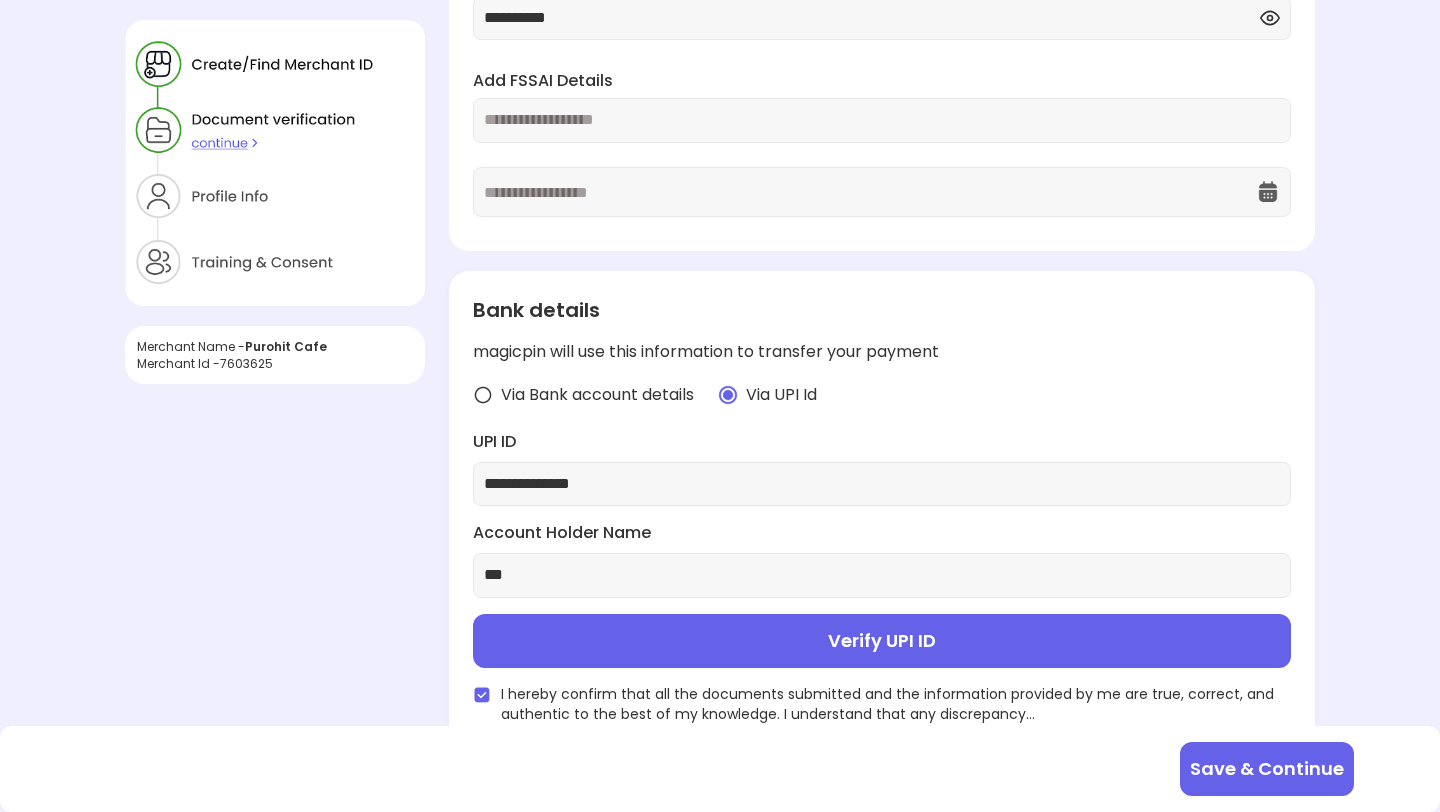 click on "Save & Continue" at bounding box center (1267, 769) 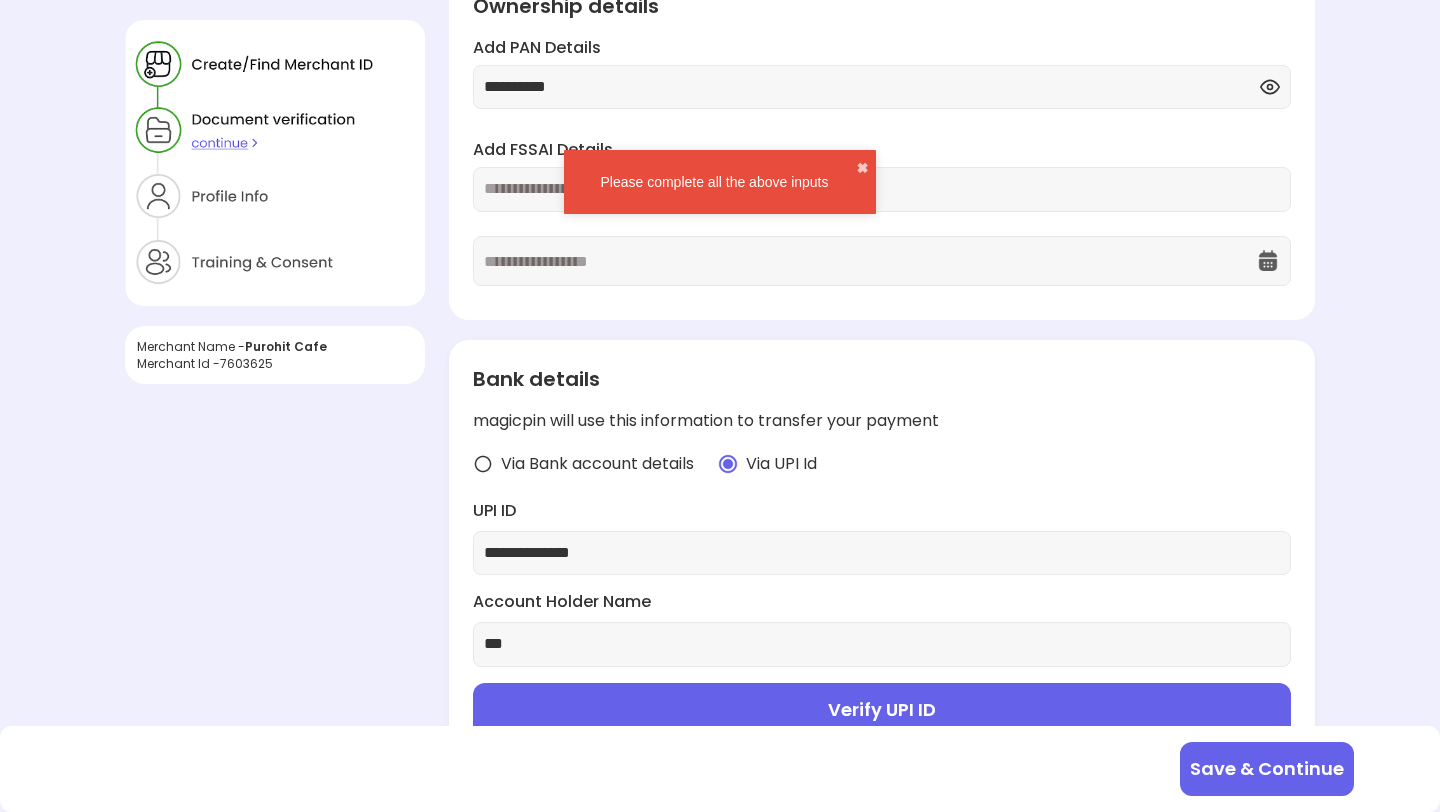 scroll, scrollTop: 160, scrollLeft: 0, axis: vertical 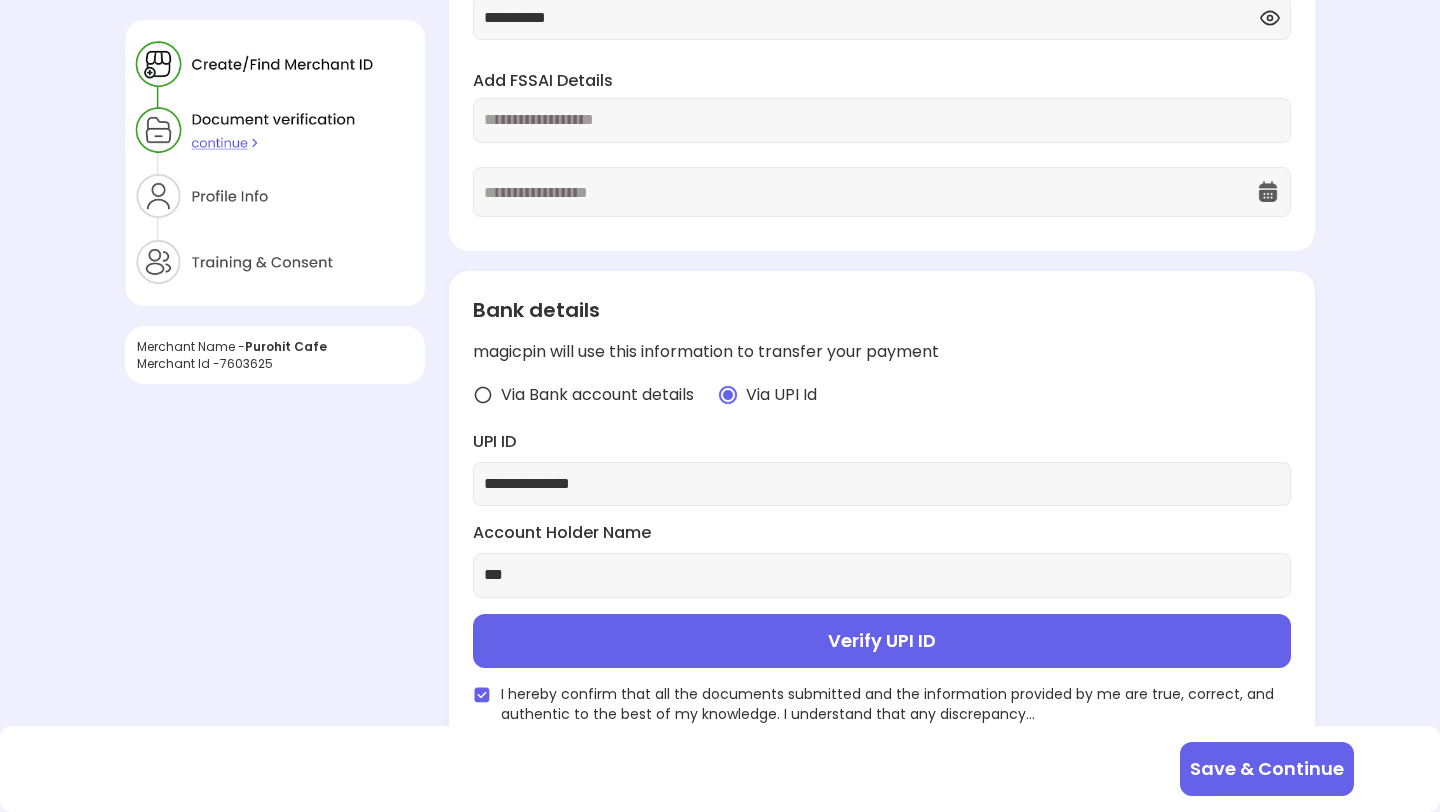 click on "Verify UPI ID" at bounding box center (882, 641) 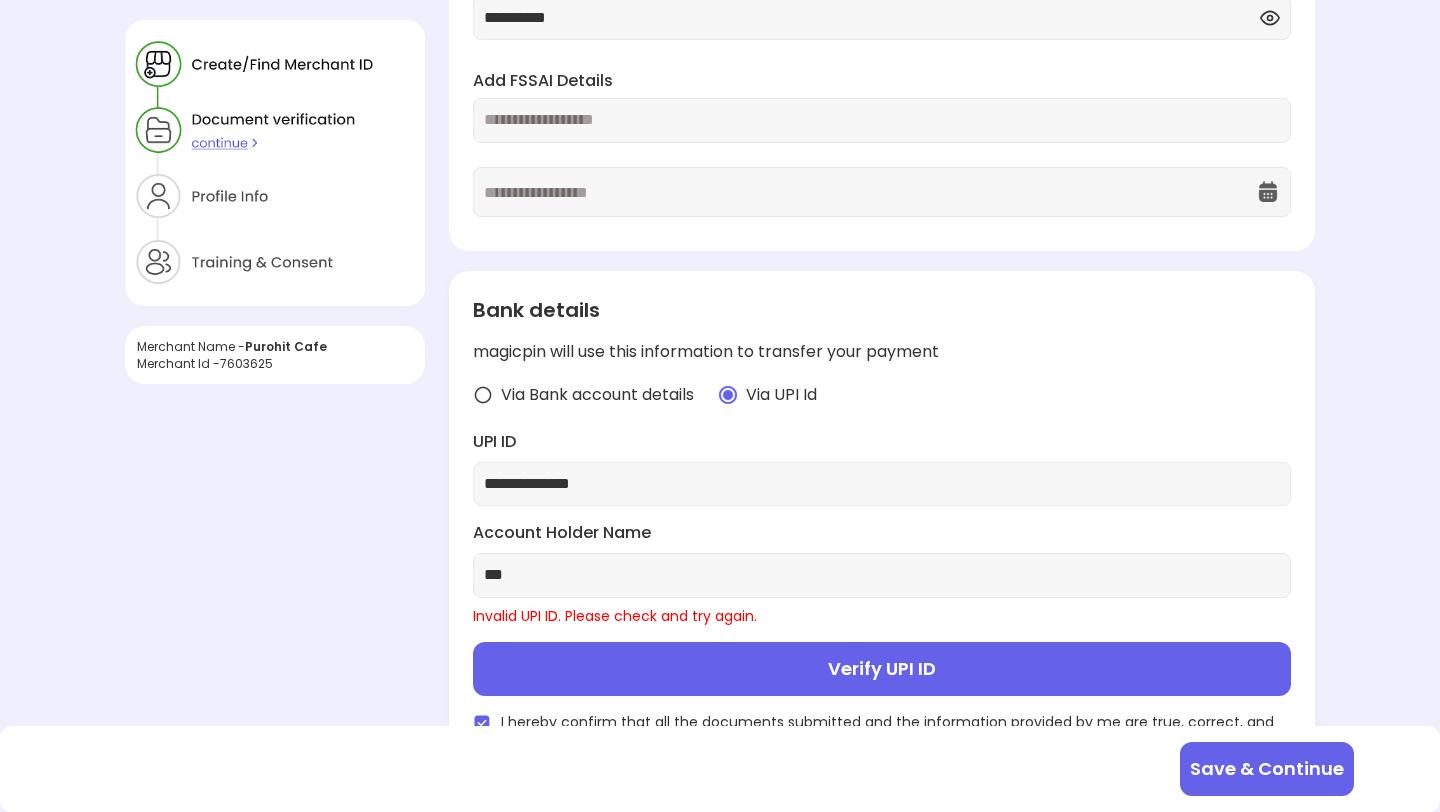 scroll, scrollTop: 188, scrollLeft: 0, axis: vertical 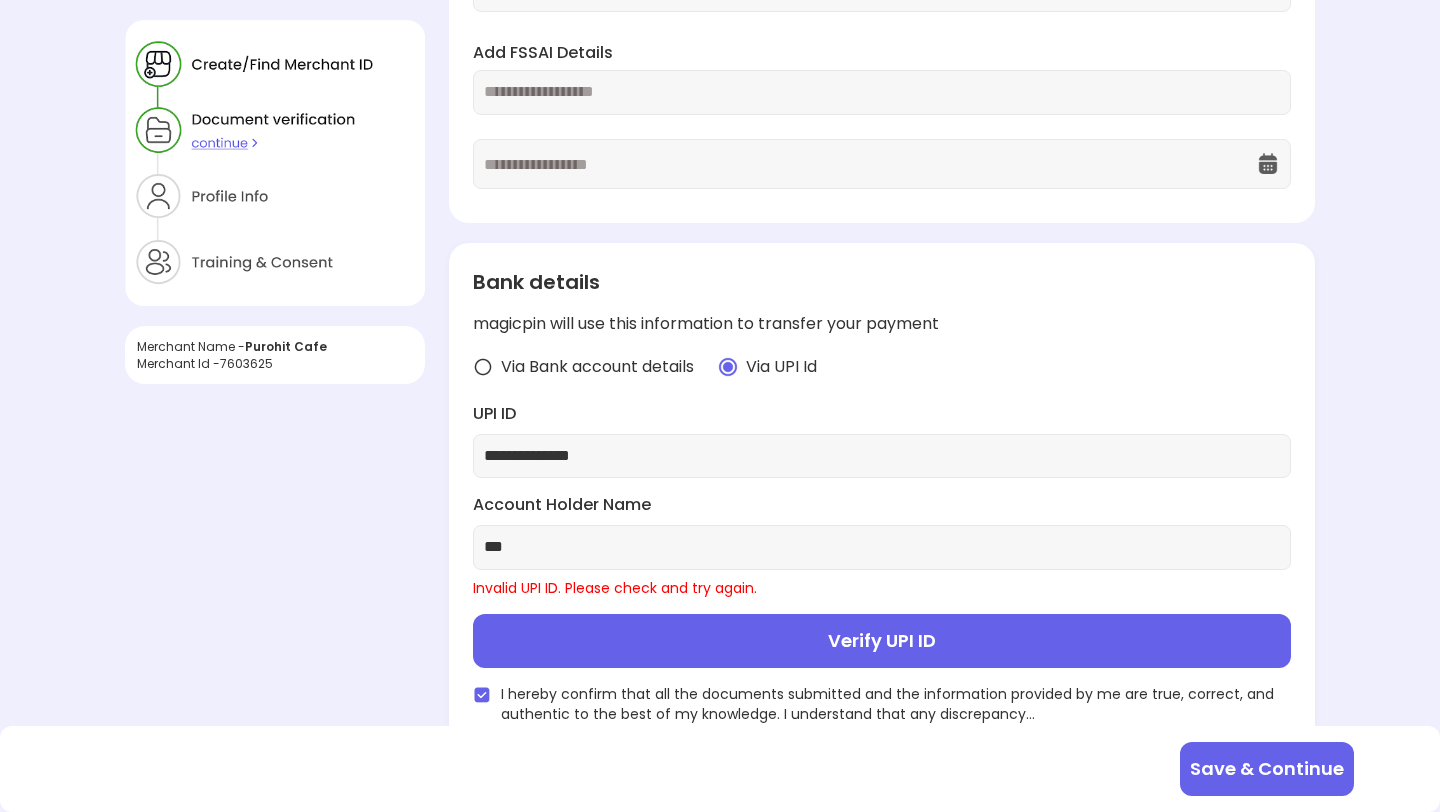 click on "***" at bounding box center (882, 547) 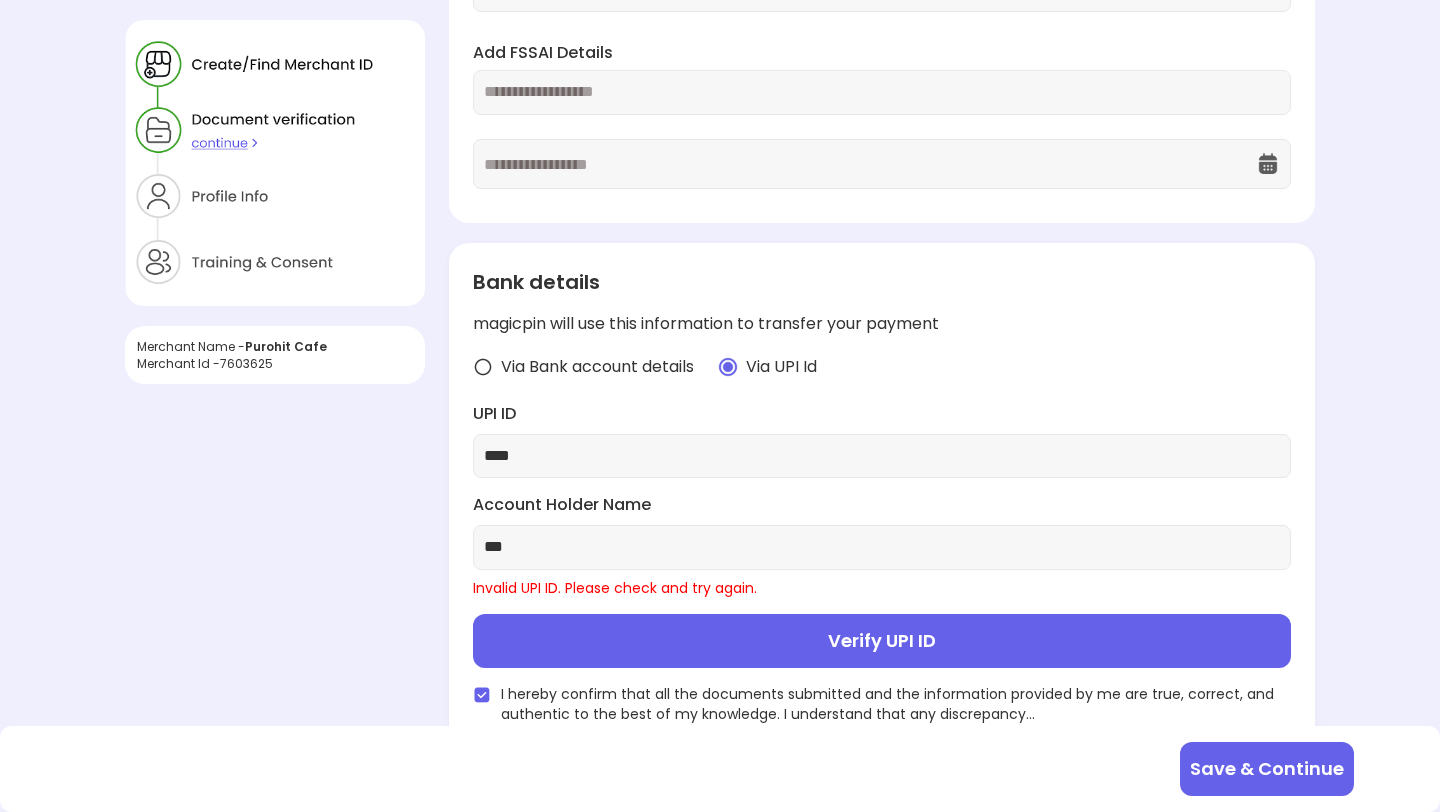 paste on "**********" 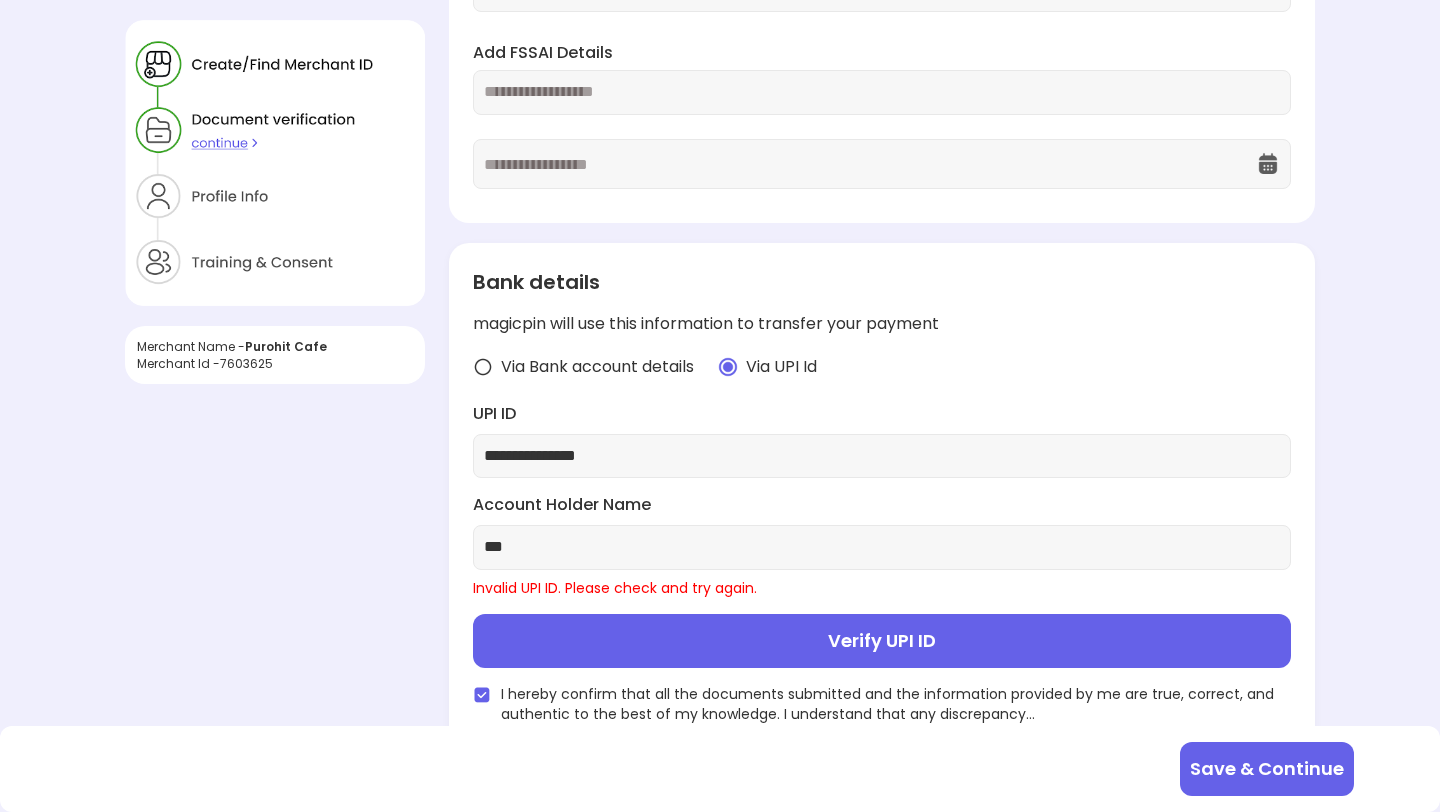 type on "**********" 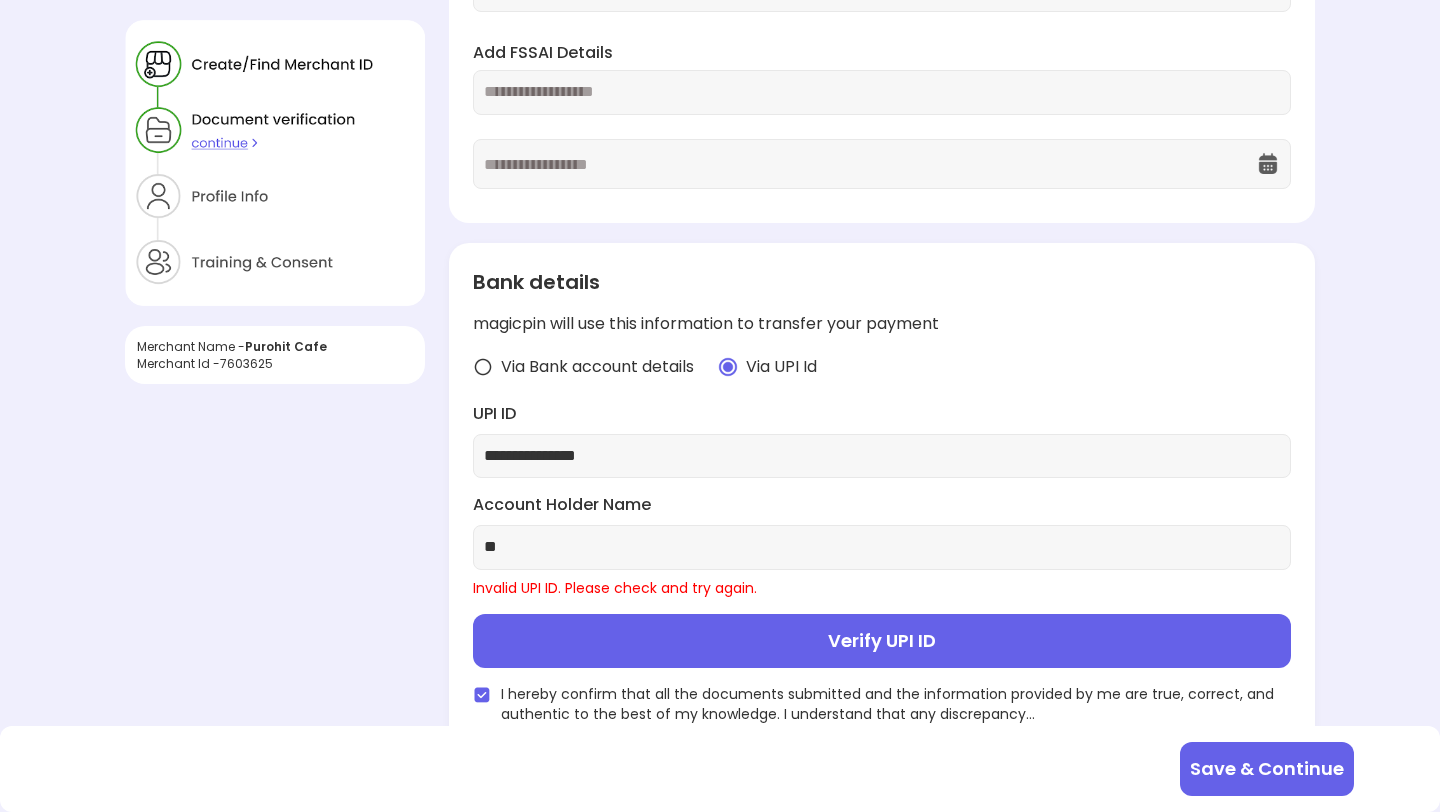 type on "*" 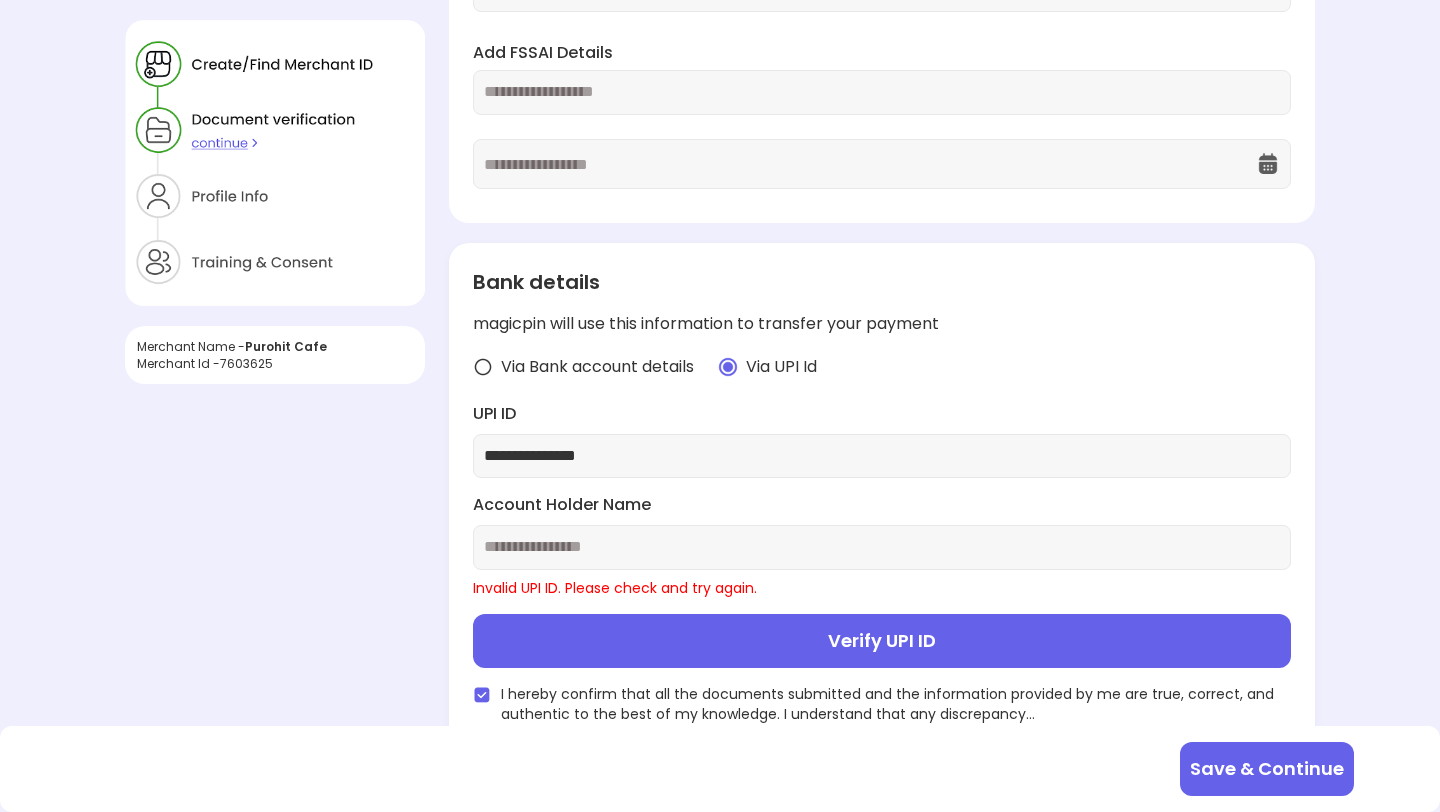 type on "*" 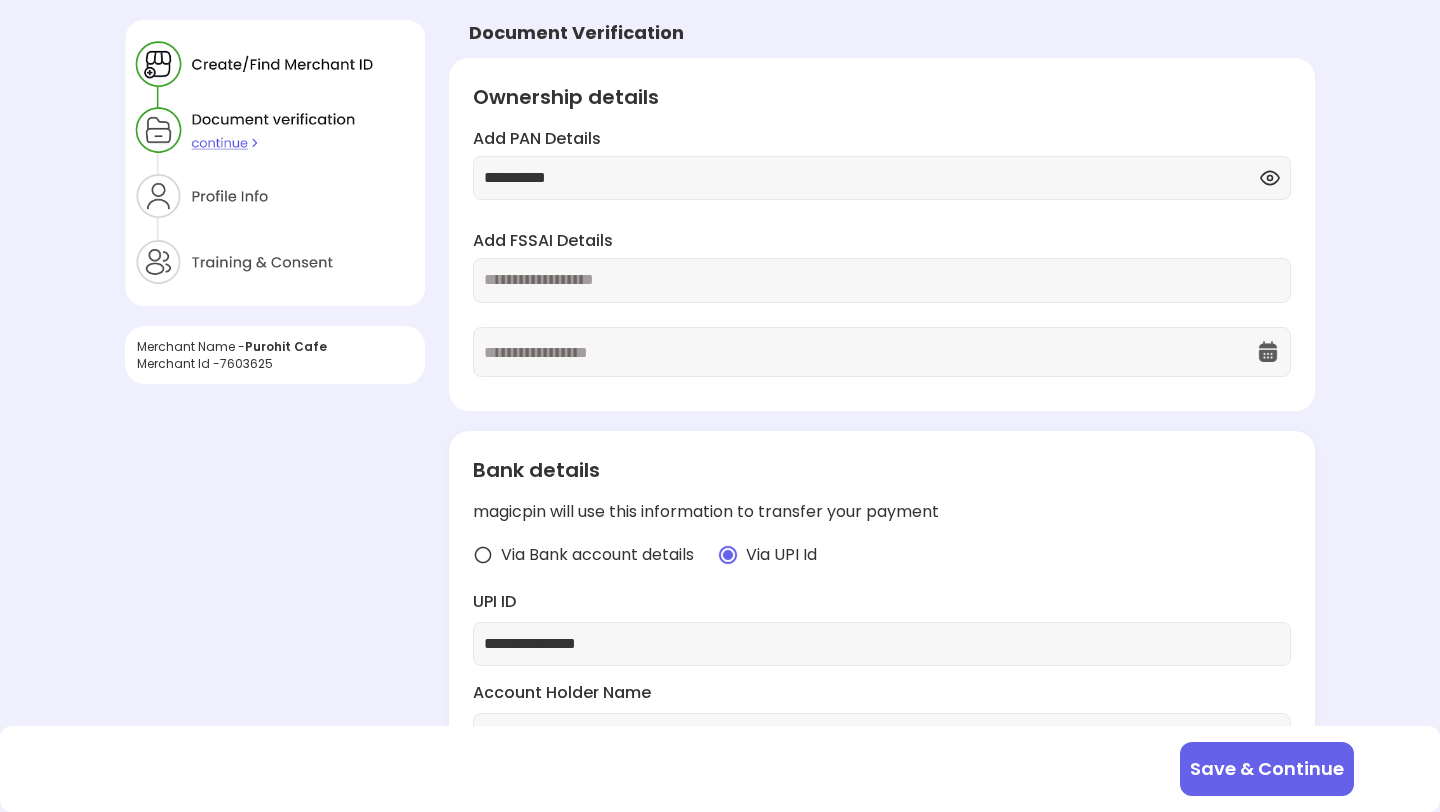 scroll, scrollTop: 188, scrollLeft: 0, axis: vertical 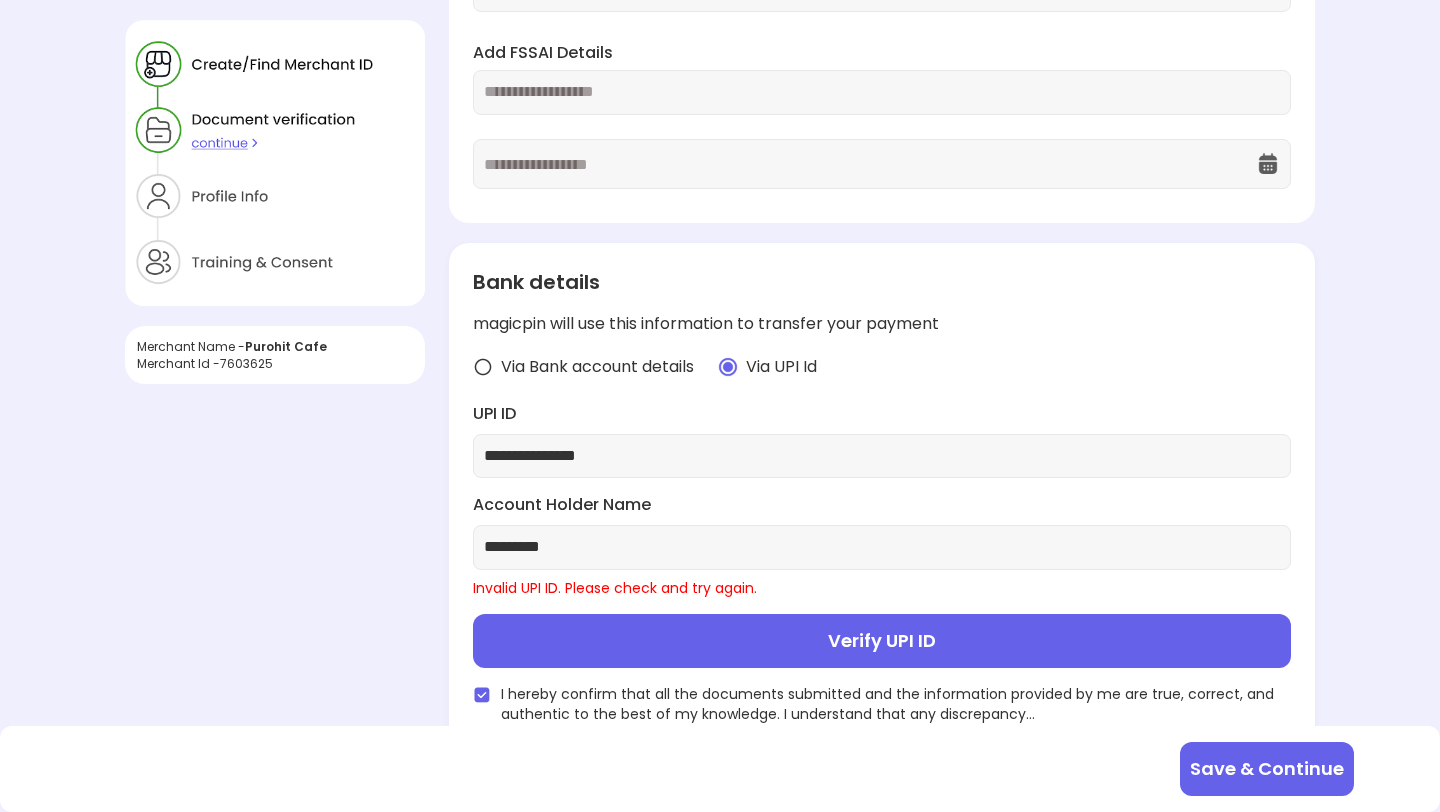 type on "*********" 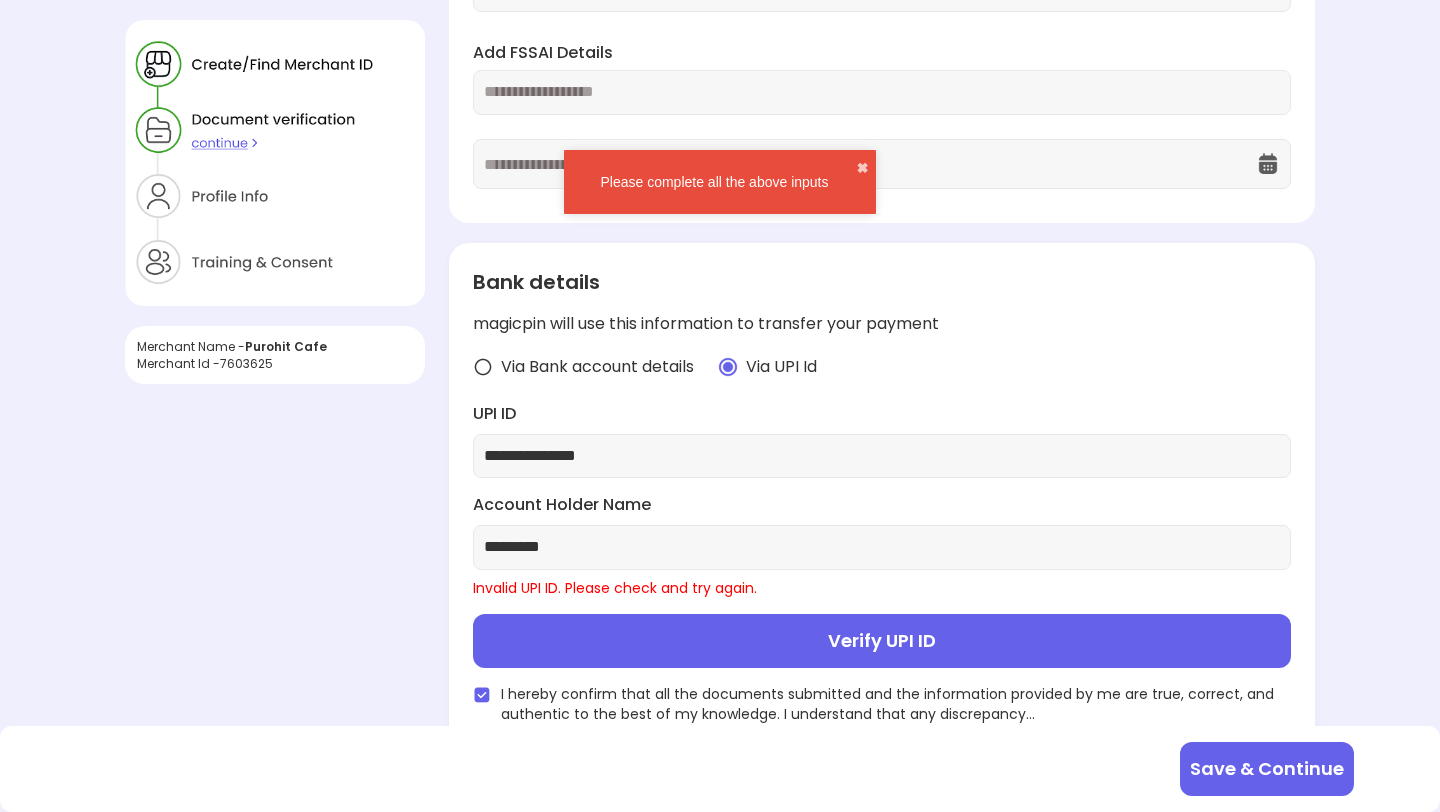scroll, scrollTop: 0, scrollLeft: 0, axis: both 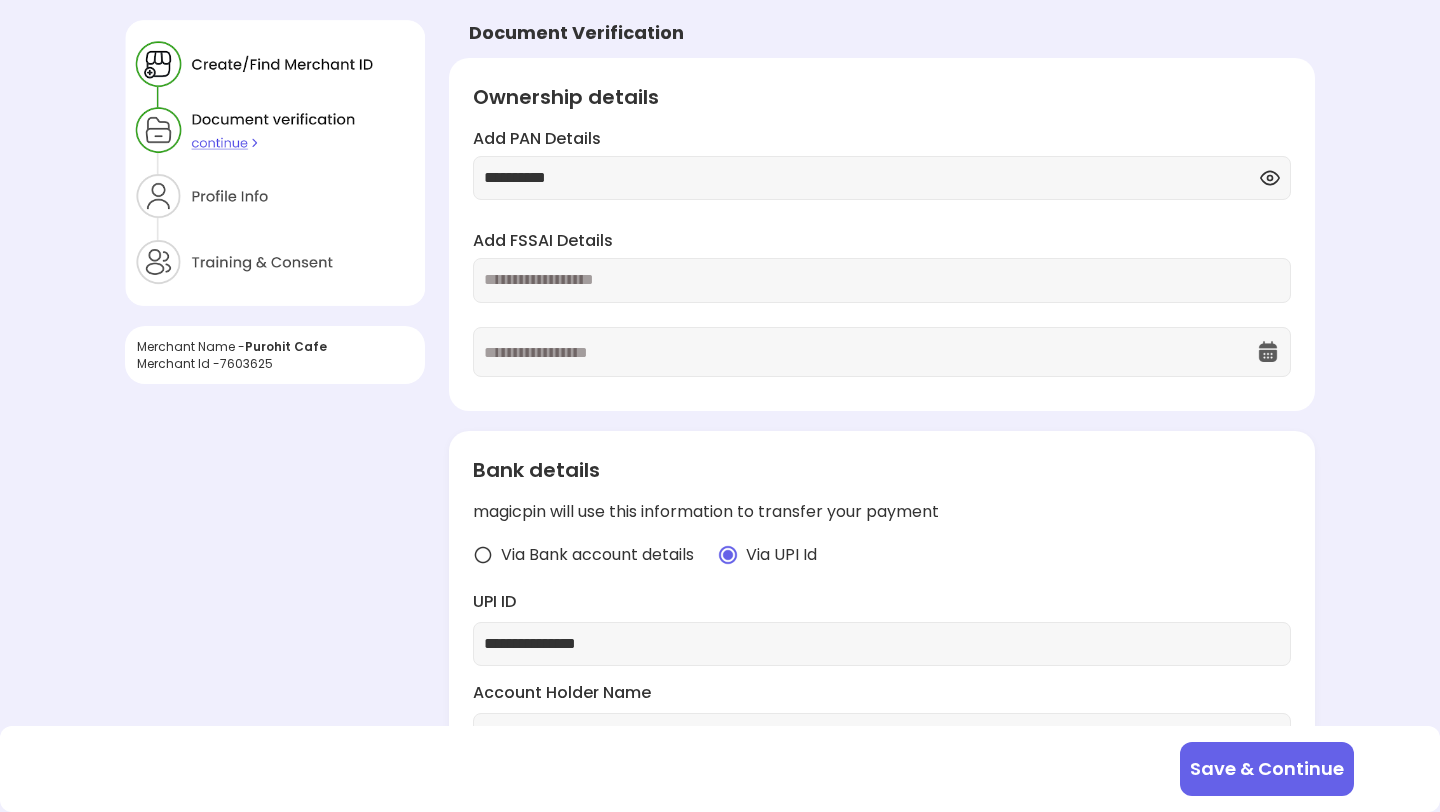 click on "**********" at bounding box center [720, 500] 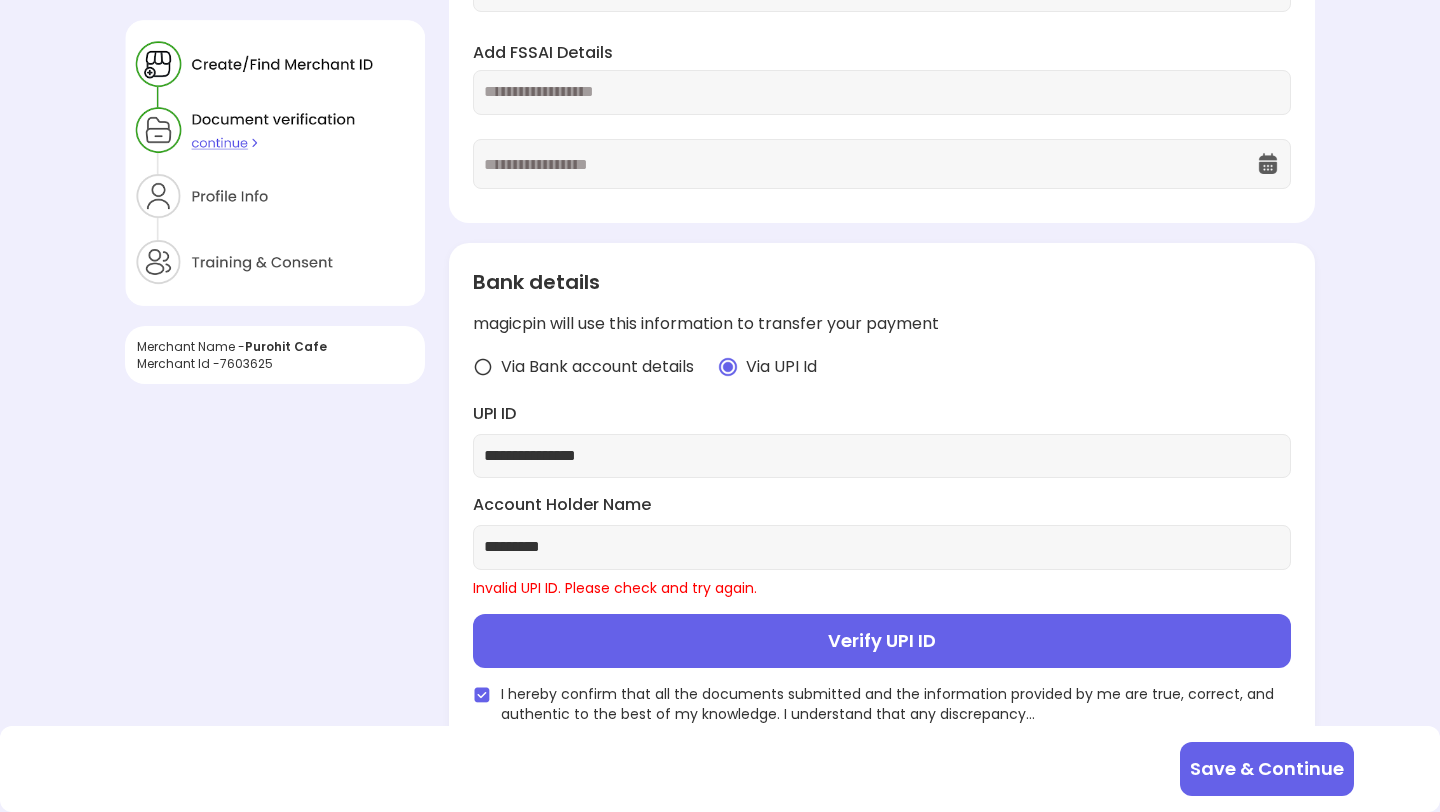 scroll, scrollTop: 0, scrollLeft: 0, axis: both 